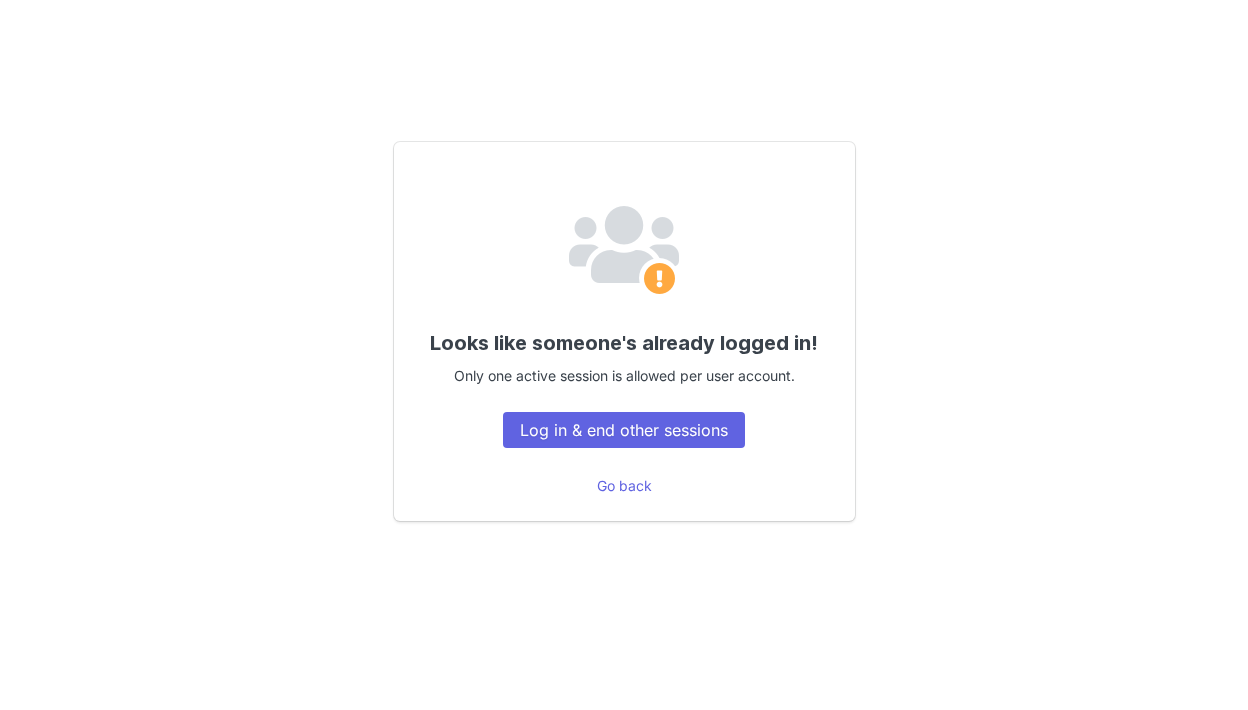 click on "Log in & end other sessions" at bounding box center [624, 430] 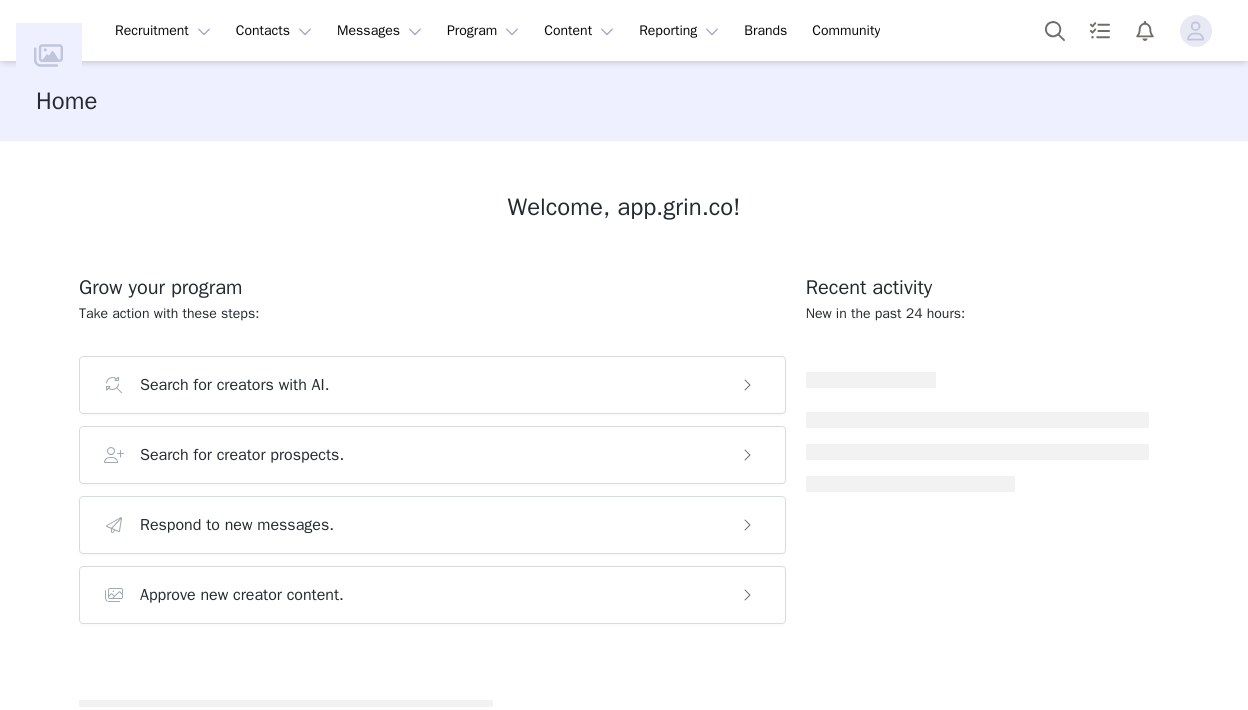scroll, scrollTop: 0, scrollLeft: 0, axis: both 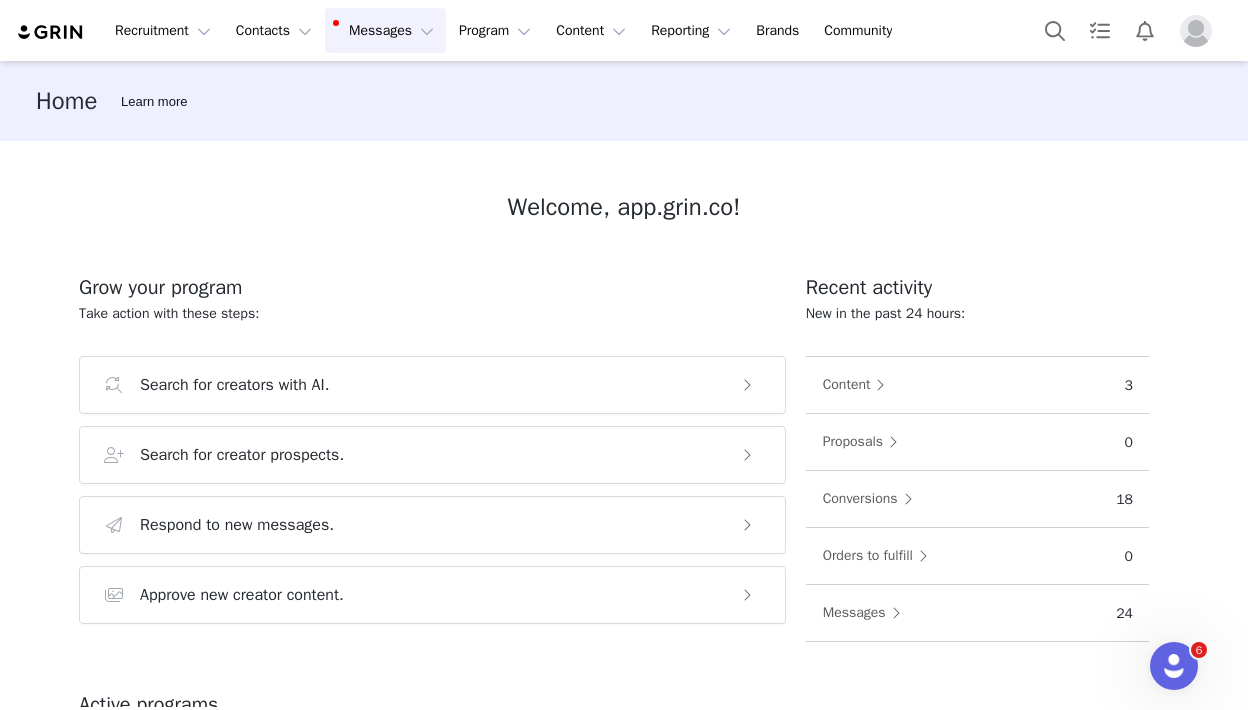 click on "Messages Messages" at bounding box center (385, 30) 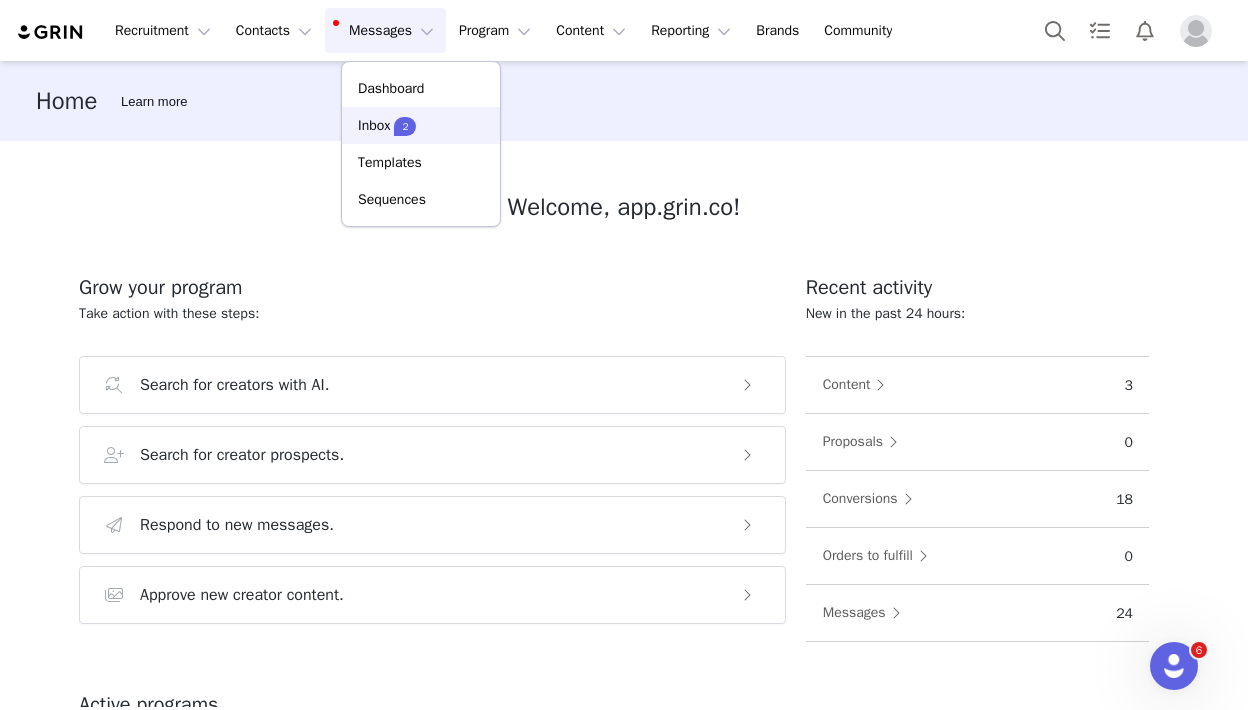 click on "2" at bounding box center [405, 126] 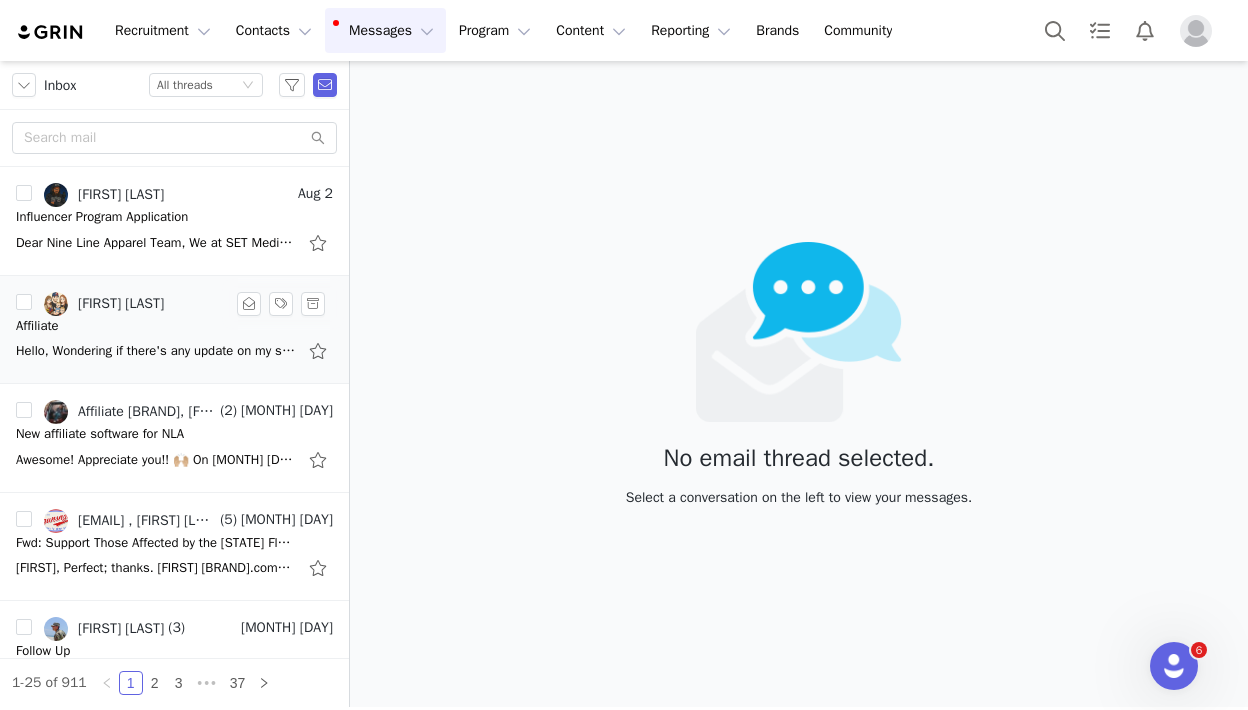 click on "Hello, Wondering if there's any update on my submission 😁" at bounding box center [174, 351] 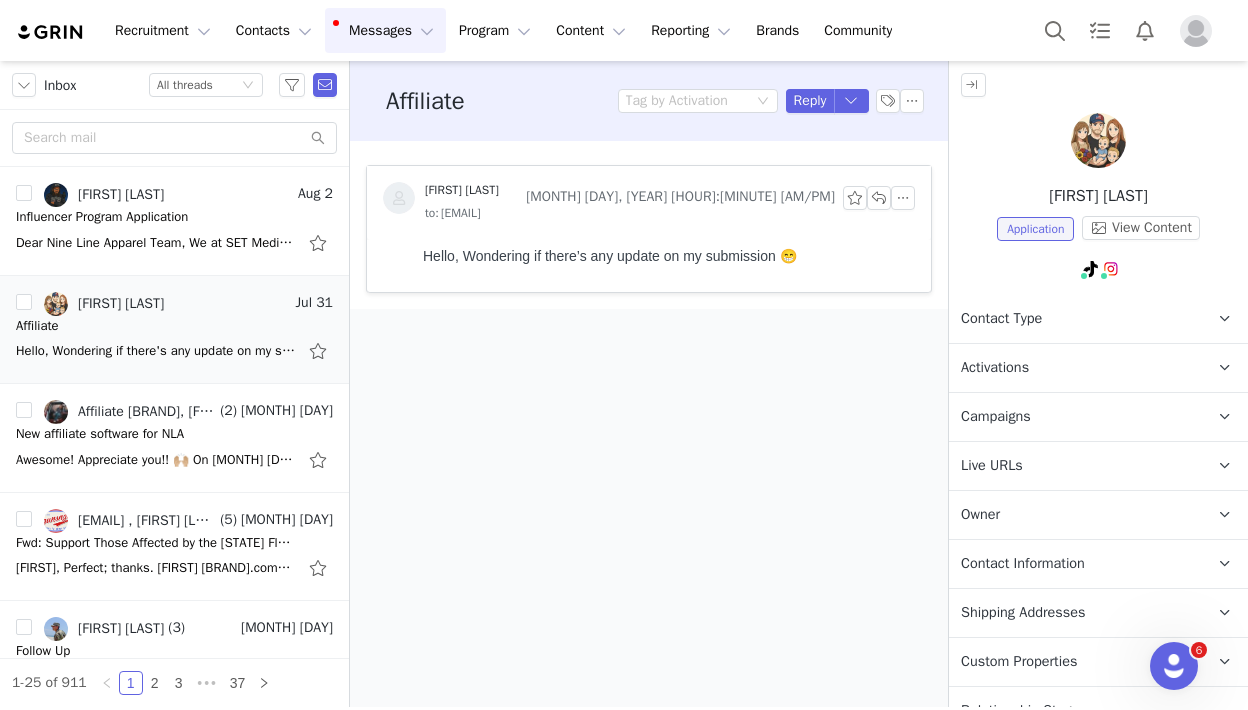 scroll, scrollTop: 0, scrollLeft: 0, axis: both 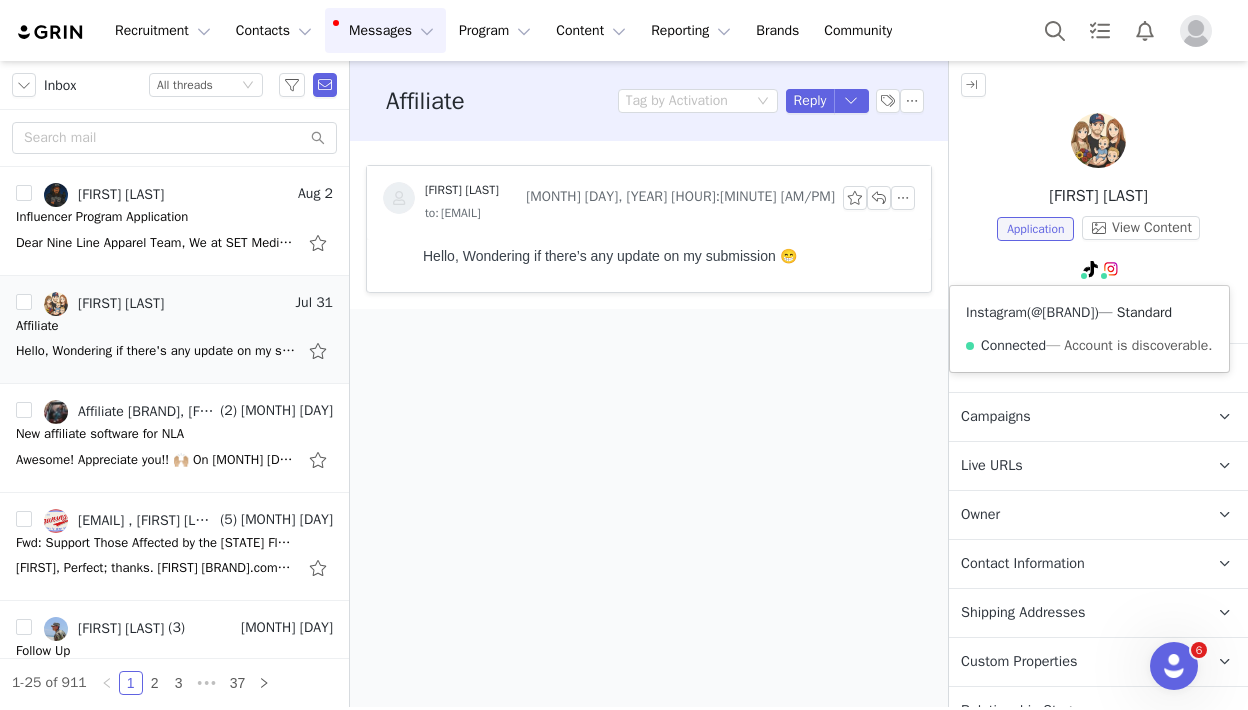 click on "@[BRAND]" at bounding box center (1062, 312) 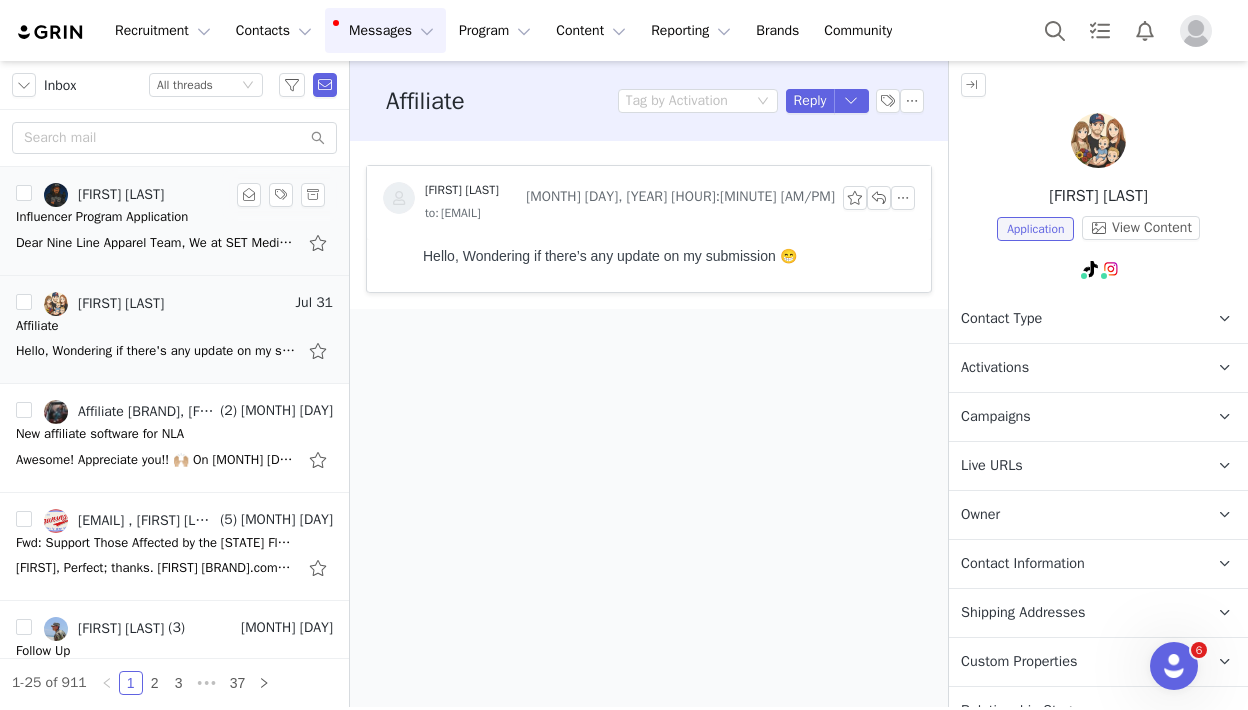 click on "Dear Nine Line Apparel Team, We at SET Media Reacts are excited about the opportunity to collaborate with brands like yours that embody independence, bold thinking, and value-driven missions. Nine Line" at bounding box center [156, 243] 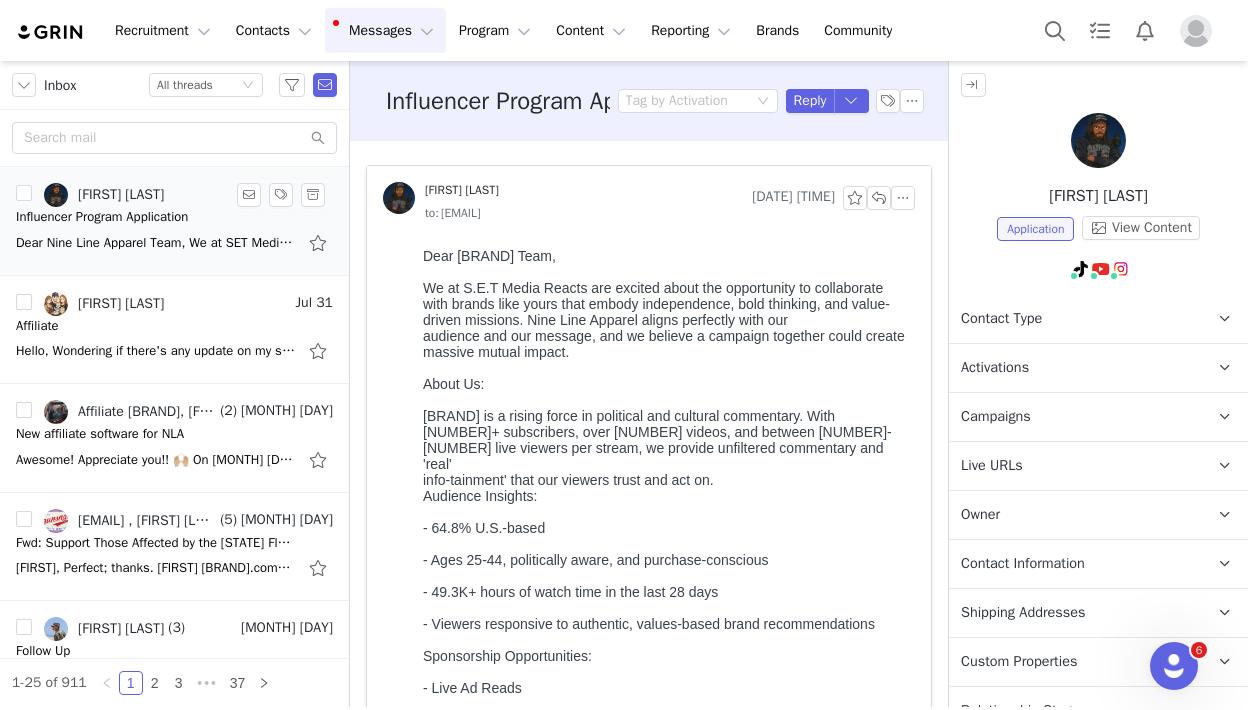 scroll, scrollTop: 0, scrollLeft: 0, axis: both 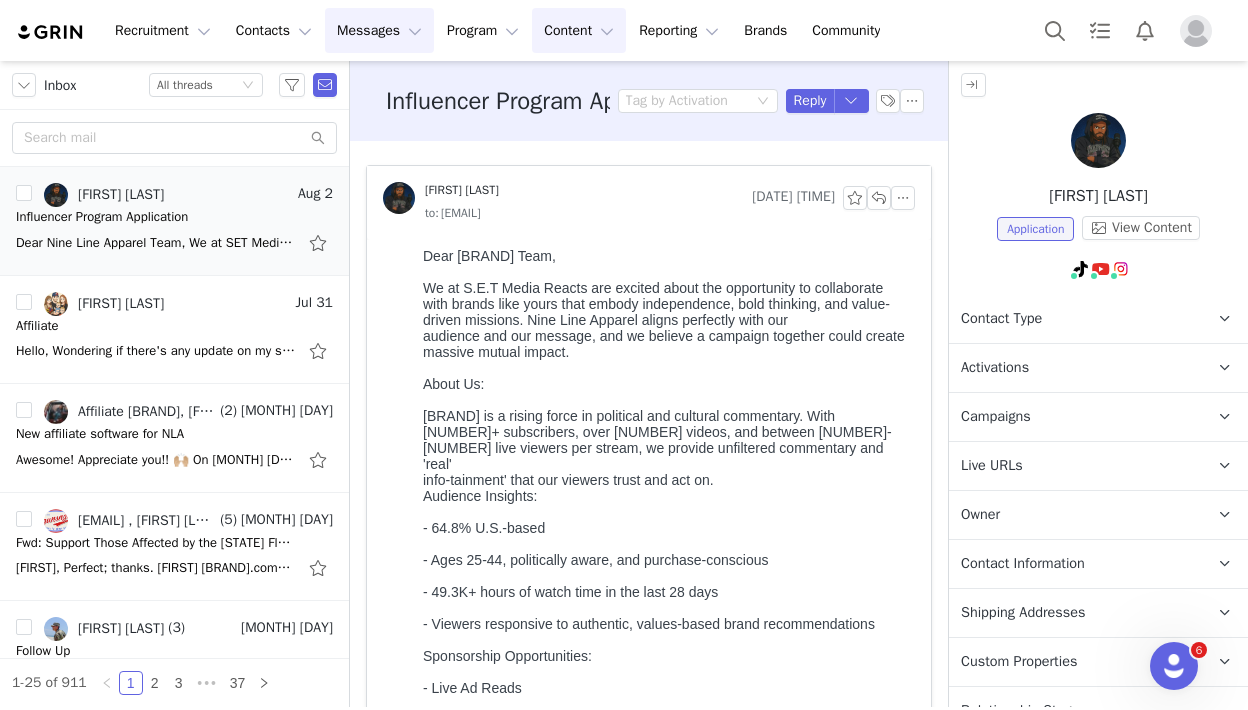 click on "Content Content" at bounding box center (579, 30) 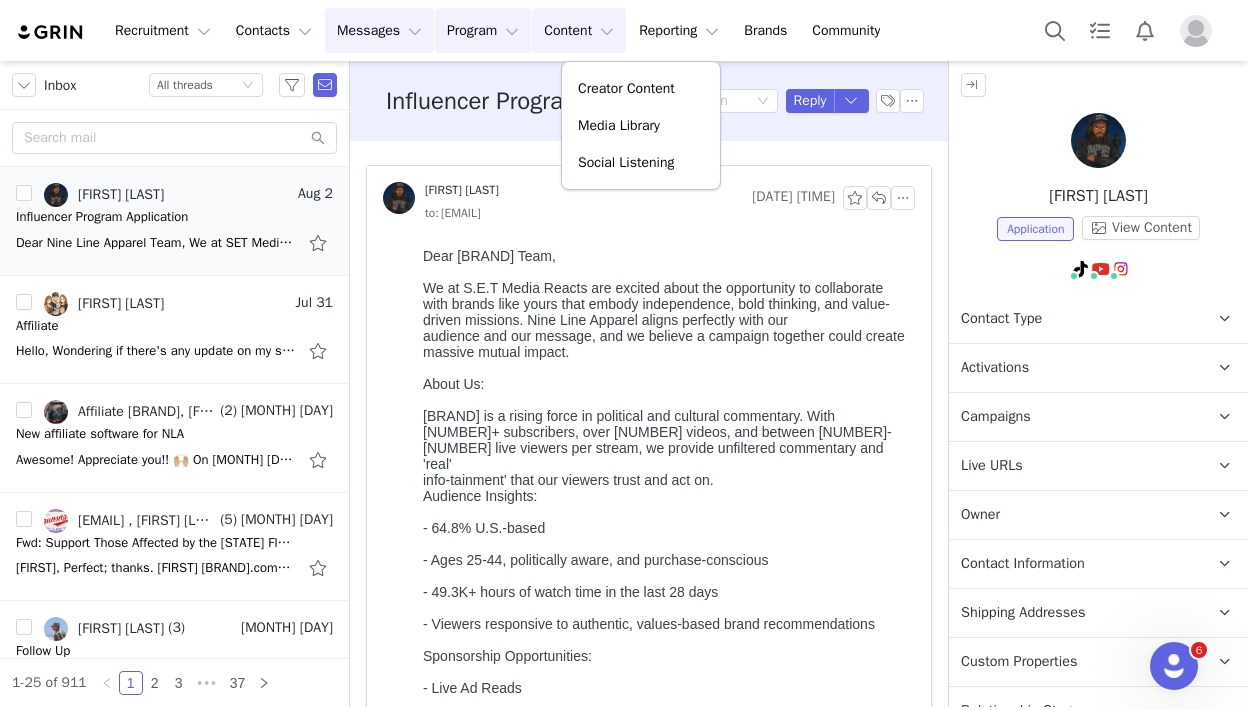 click on "Program Program" at bounding box center (483, 30) 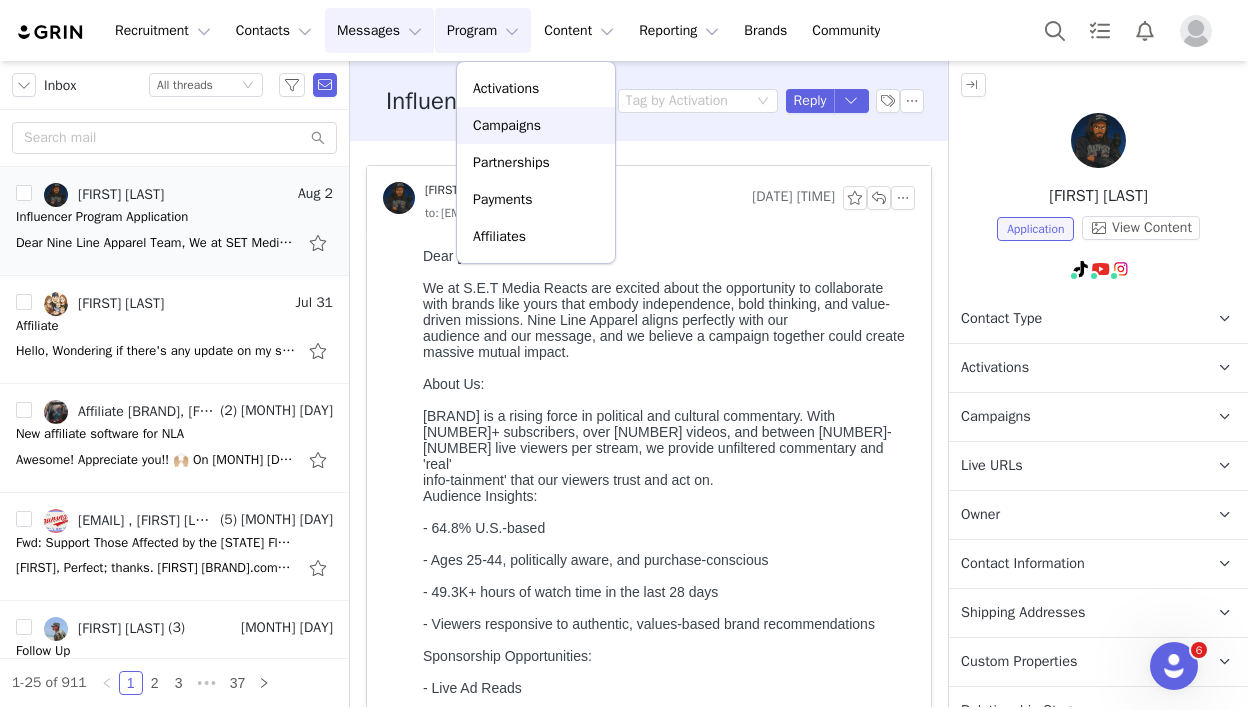 click on "Campaigns" at bounding box center (507, 125) 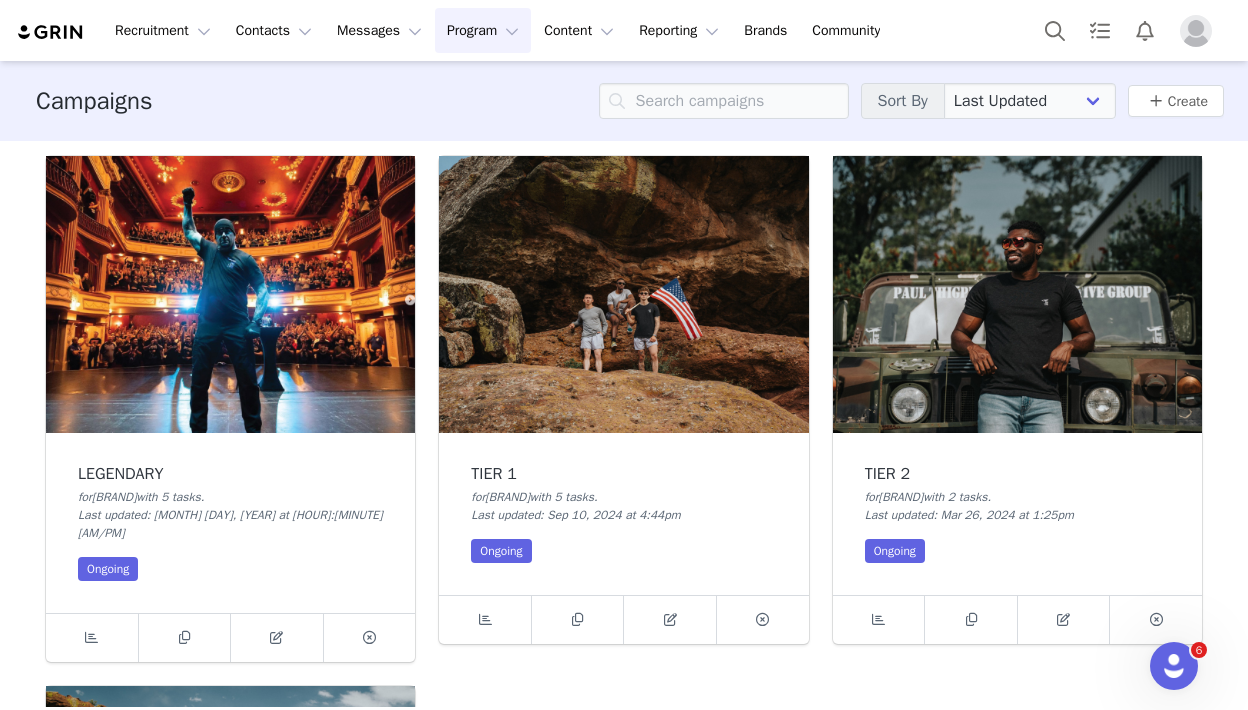 click on "LEGENDARY for Nine Line Apparel with 5 task s . Last updated: Sep 10, 2024 at 5:38pm Ongoing" at bounding box center (230, 523) 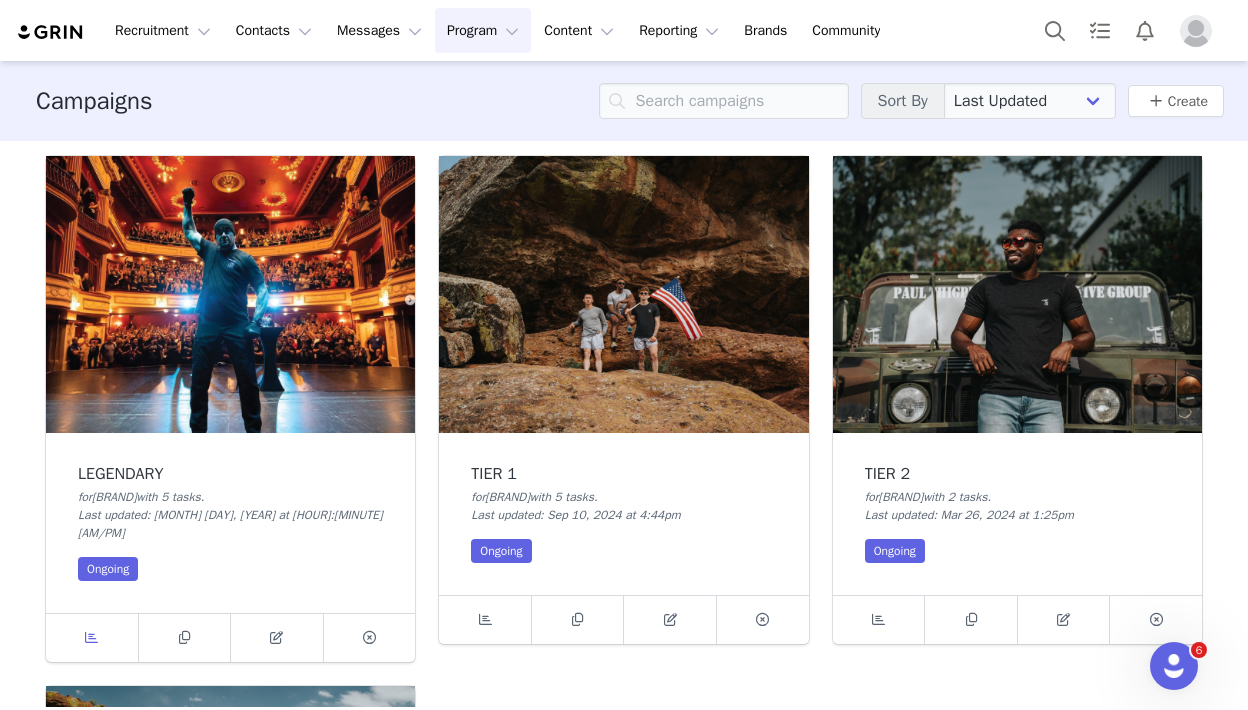 click at bounding box center (92, 638) 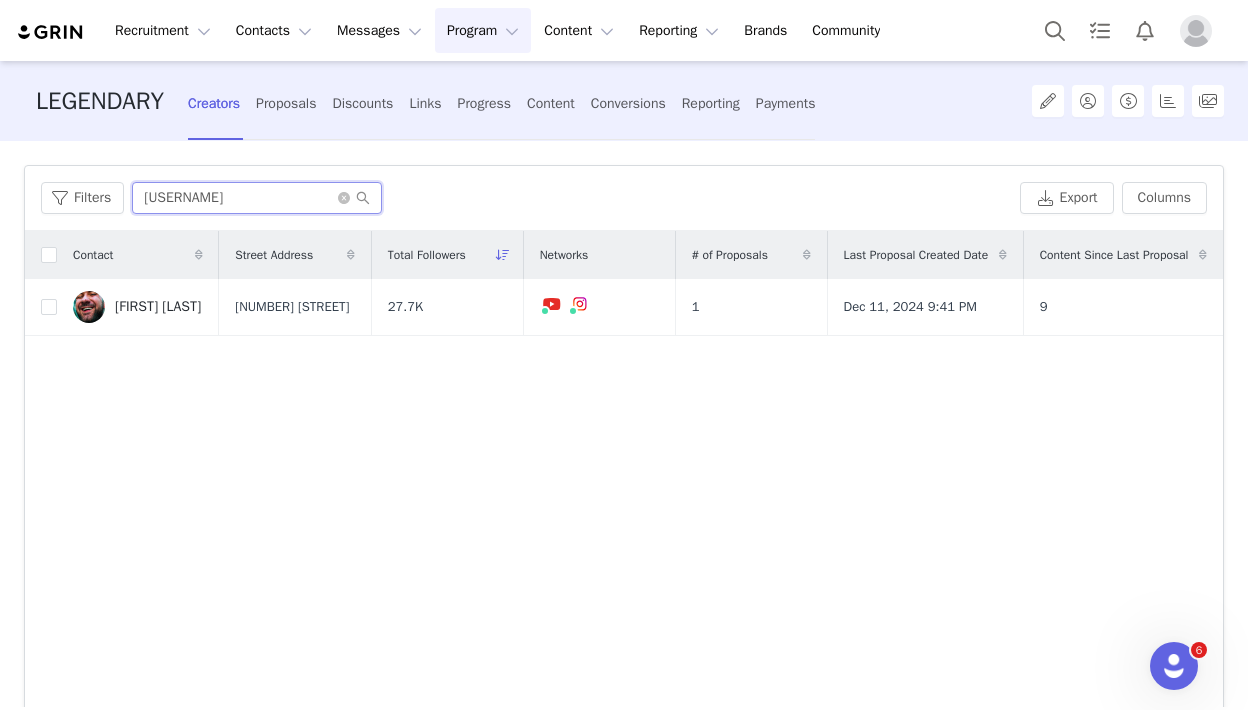 click on "[USERNAME]" at bounding box center [257, 198] 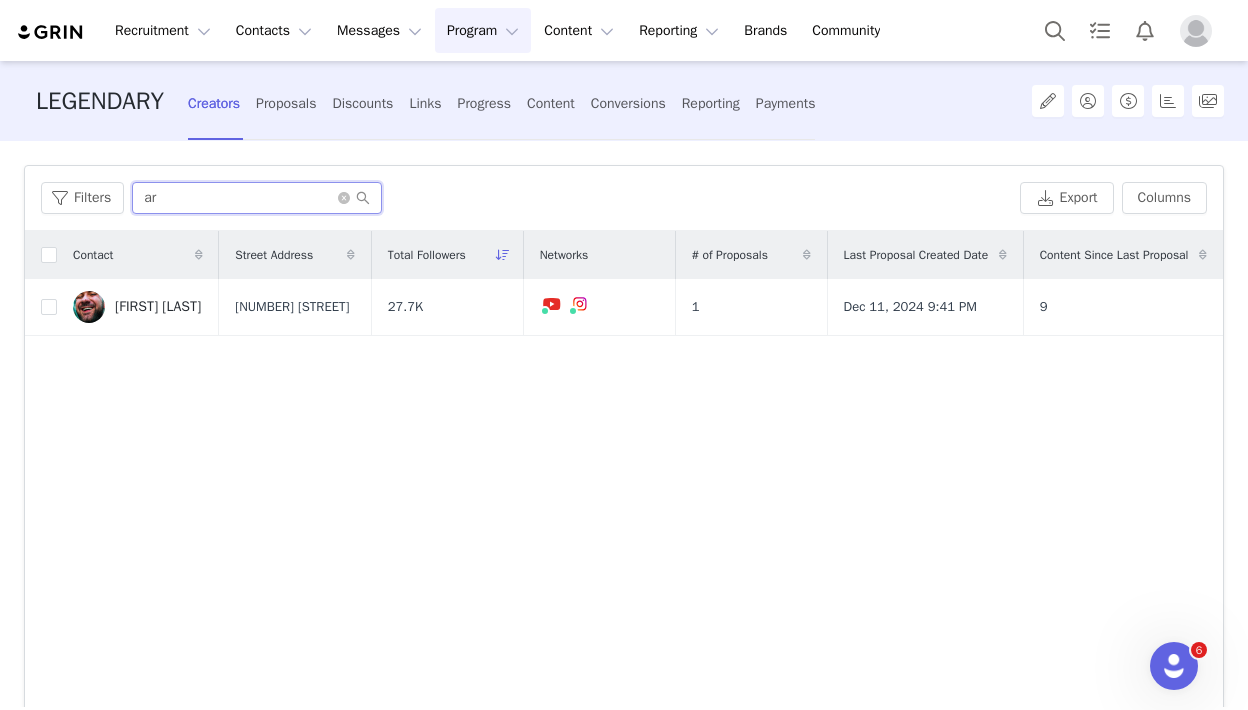 type on "a" 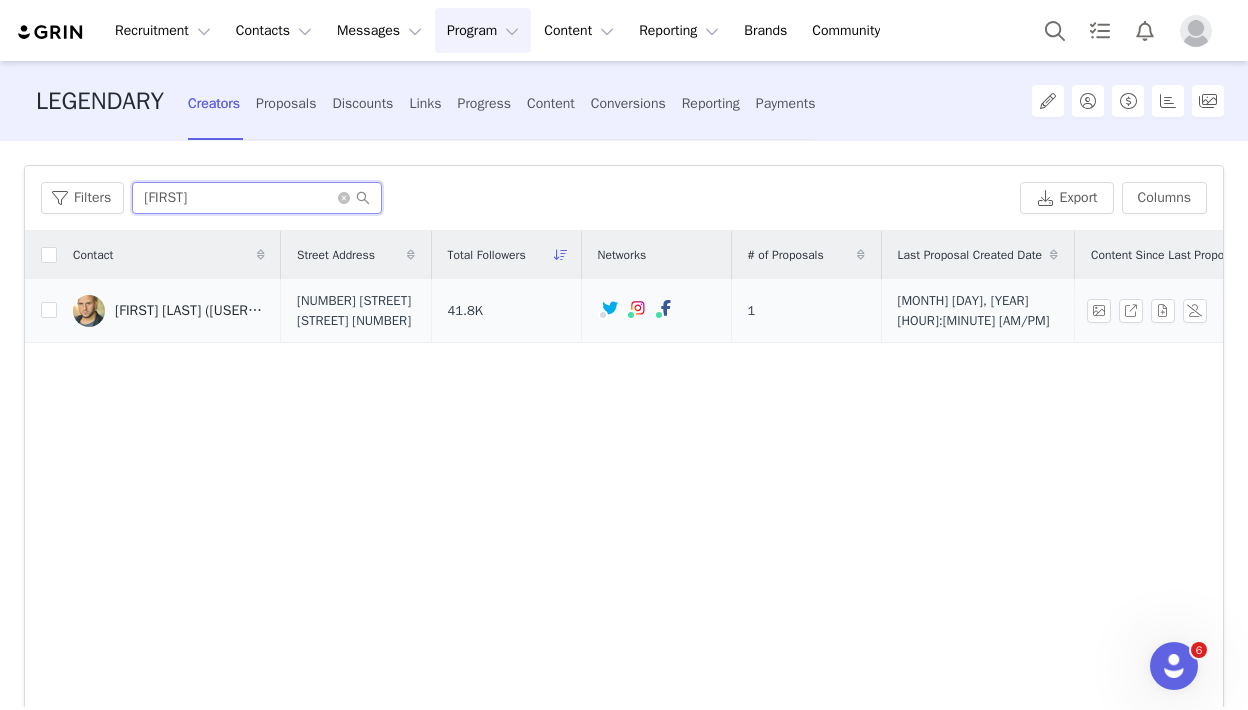 type on "[FIRST]" 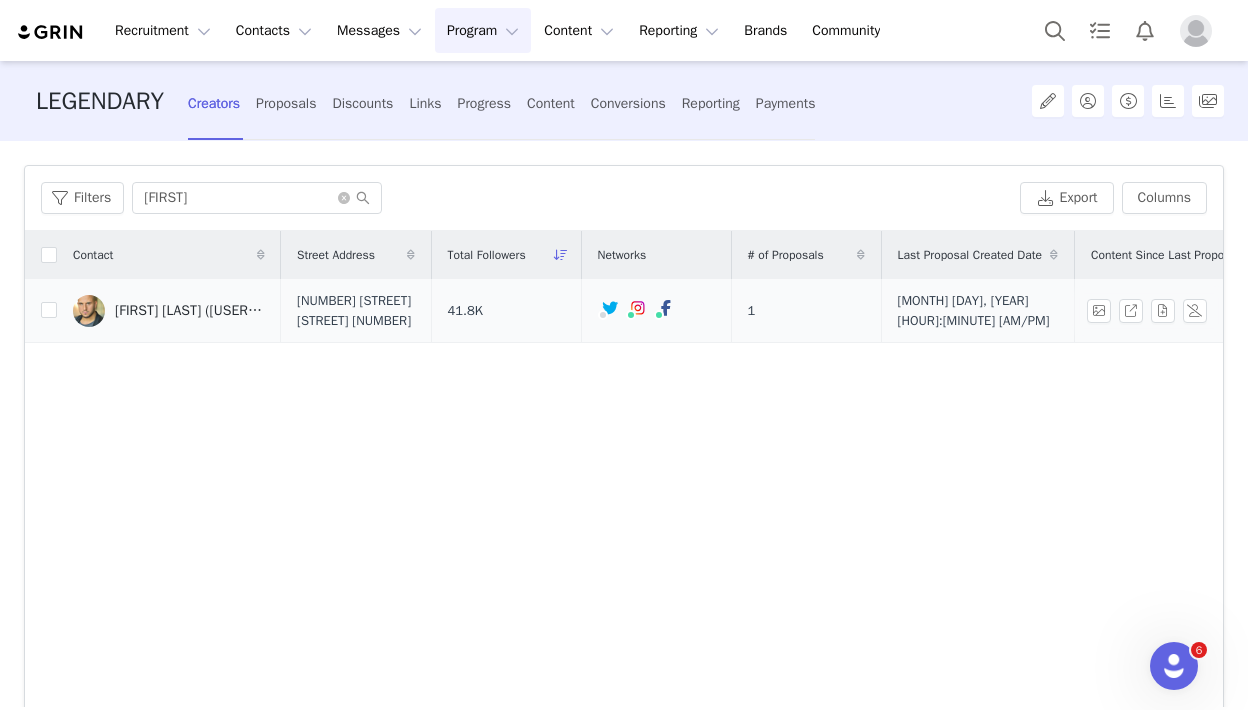 click on "[FIRST] [LAST] ([USERNAME])" at bounding box center [169, 311] 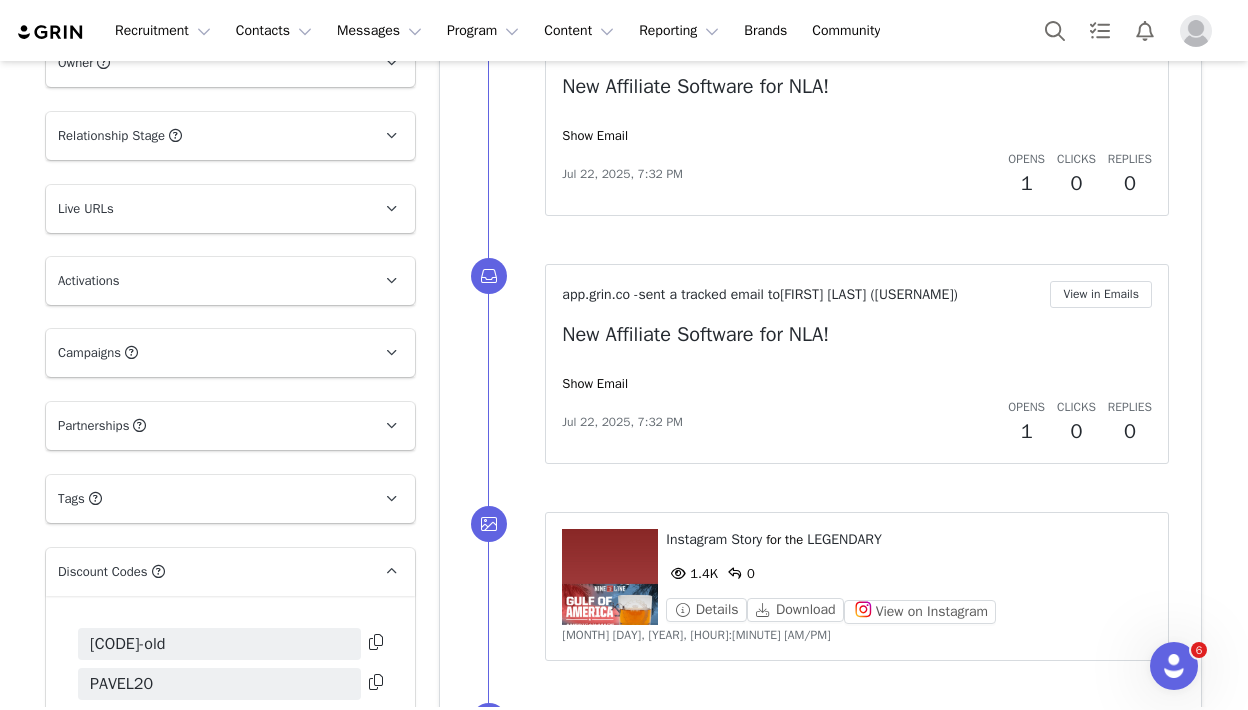 scroll, scrollTop: 1373, scrollLeft: 0, axis: vertical 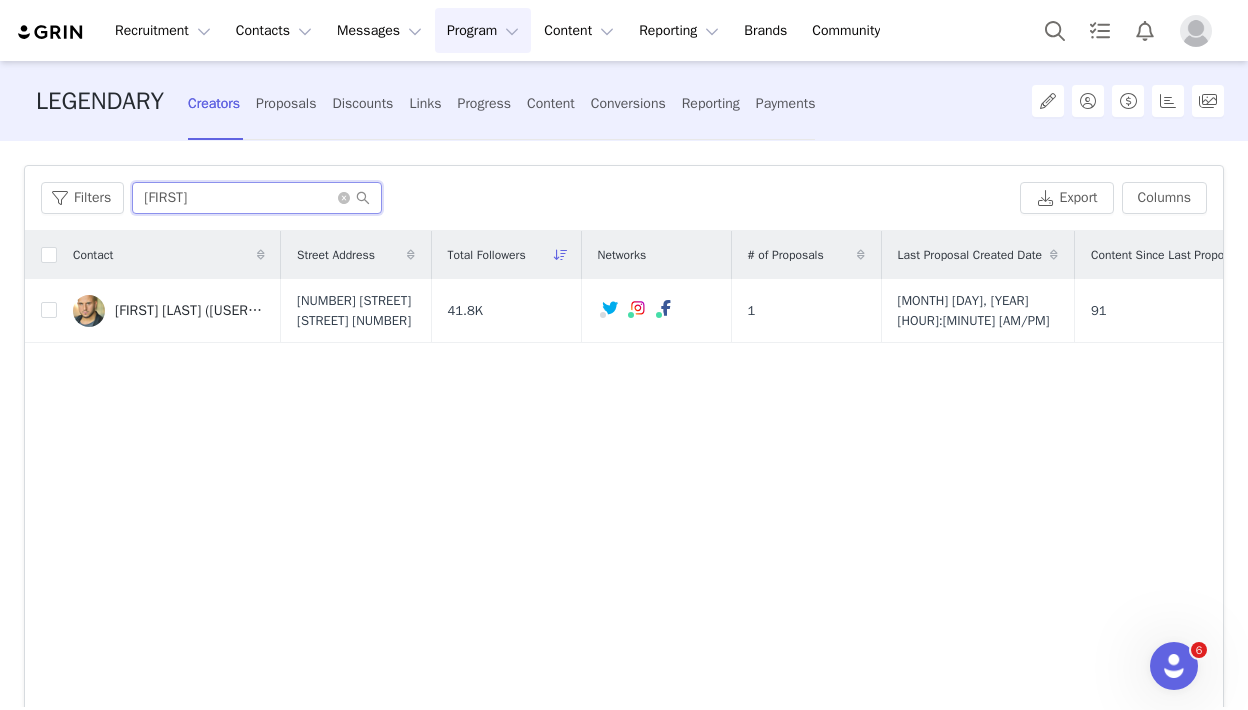 drag, startPoint x: 210, startPoint y: 194, endPoint x: 144, endPoint y: 192, distance: 66.0303 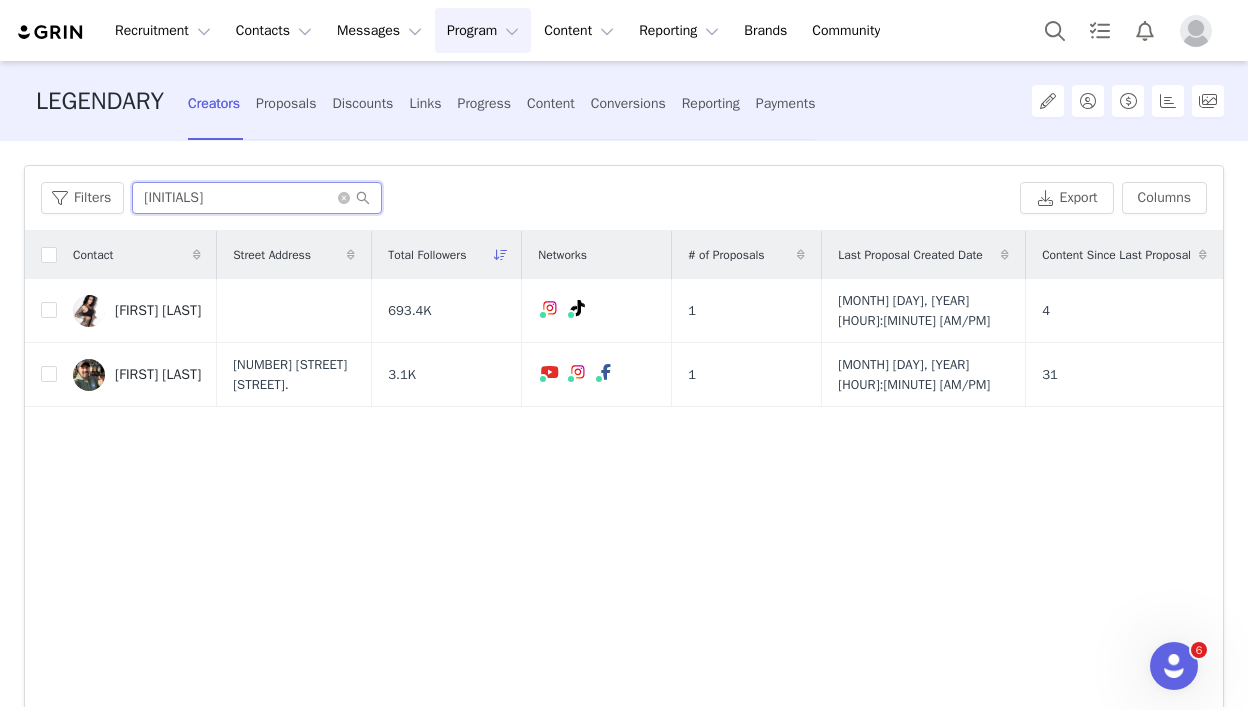 type on "K" 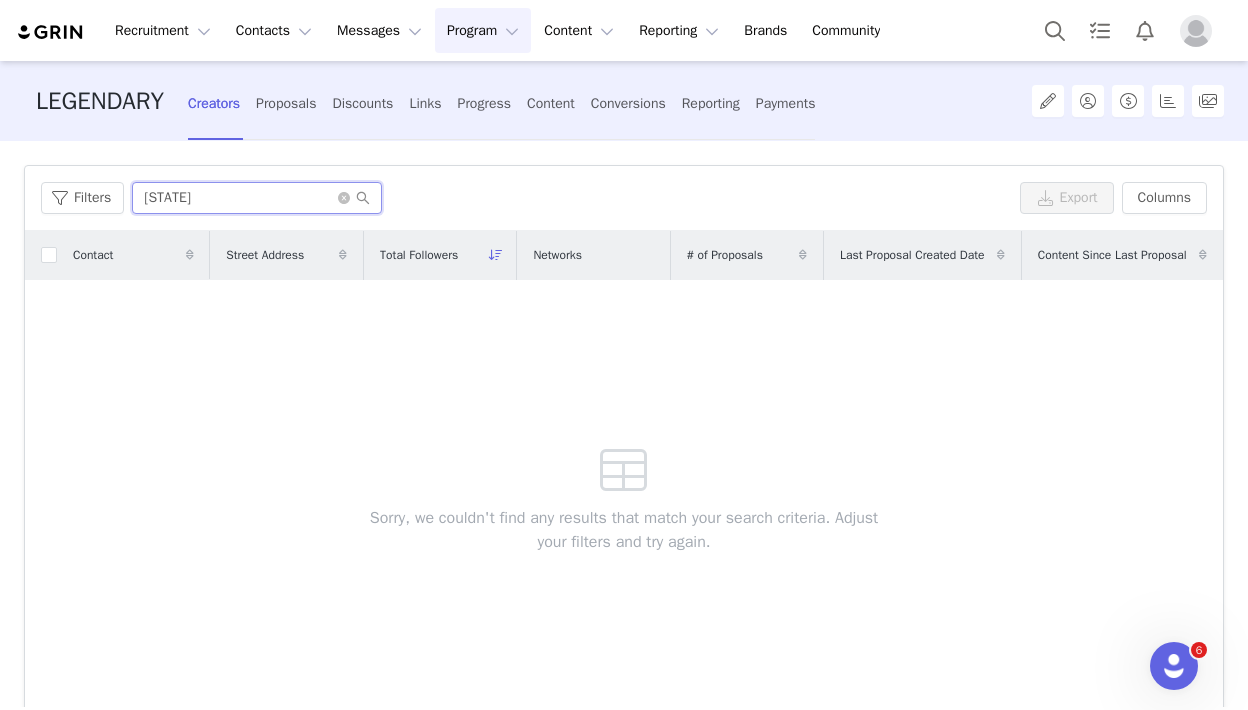 type on "K" 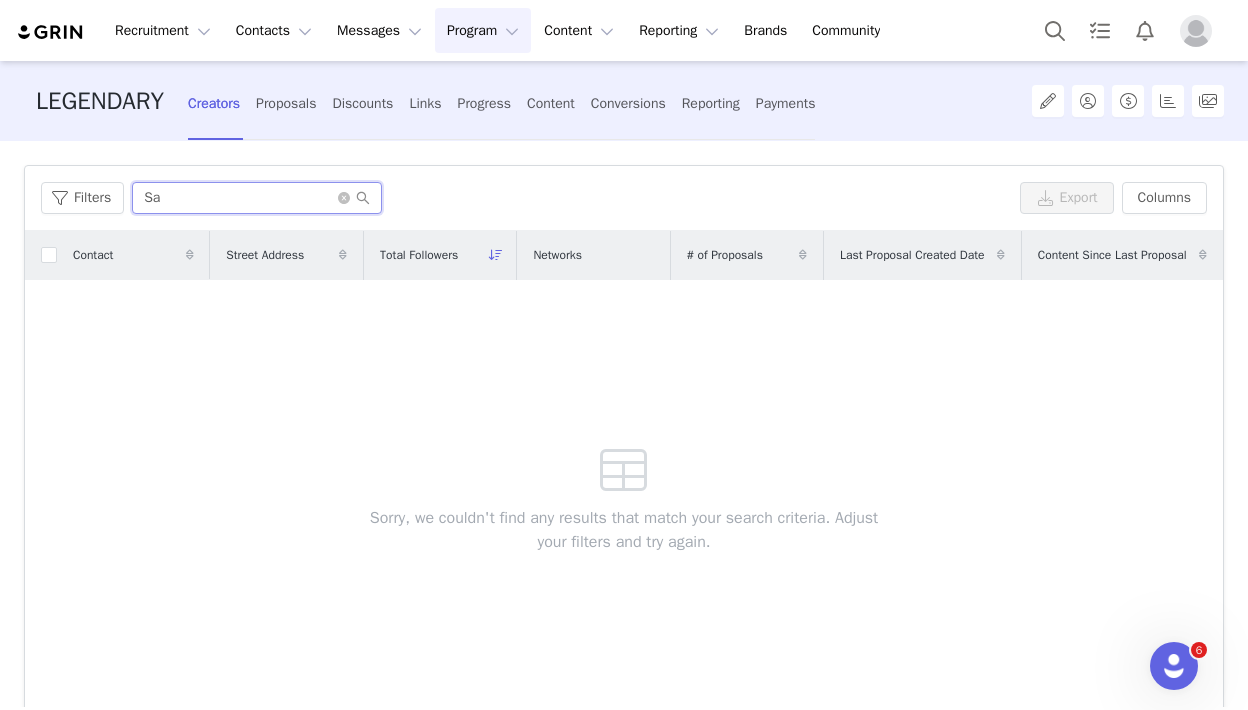 type on "S" 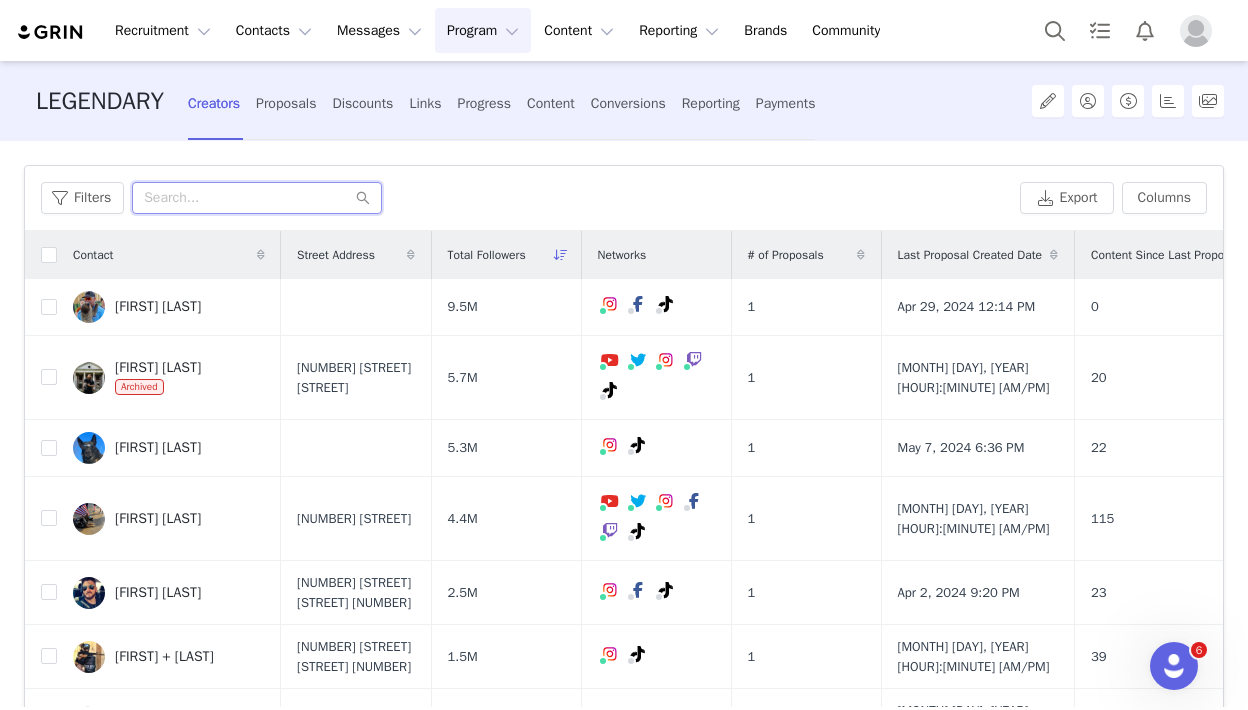 paste on "[EMAIL]" 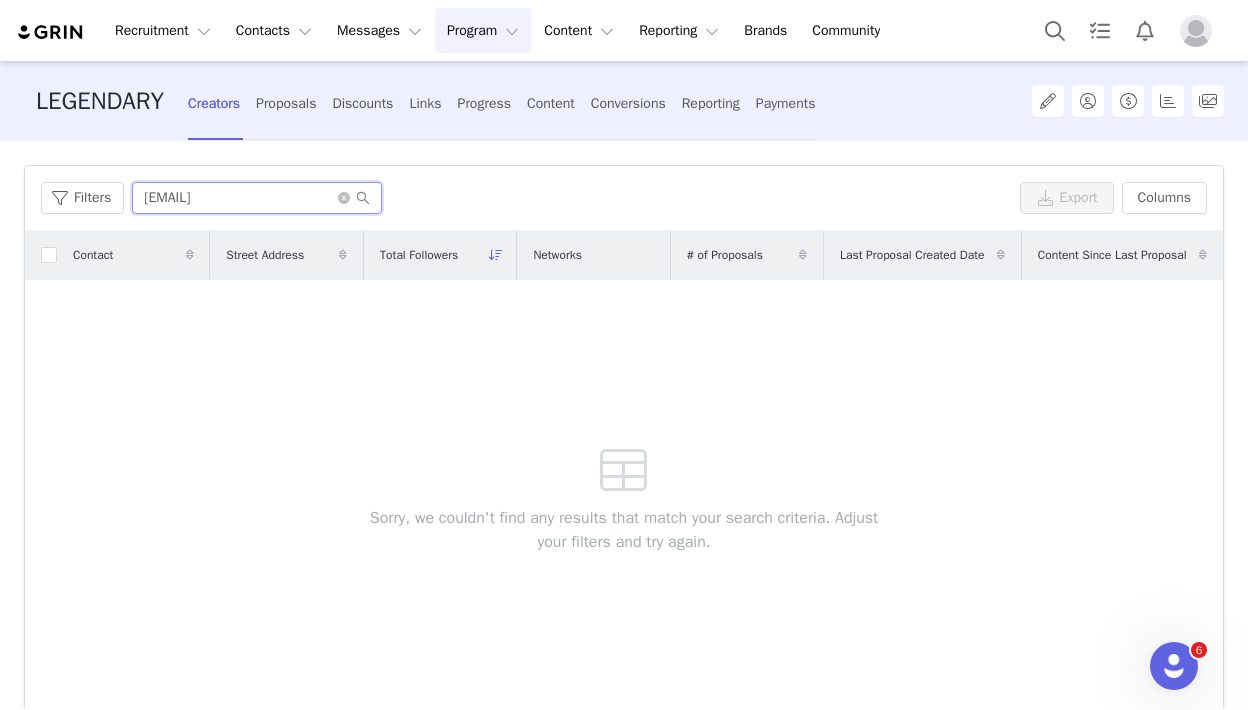 type on "[EMAIL]" 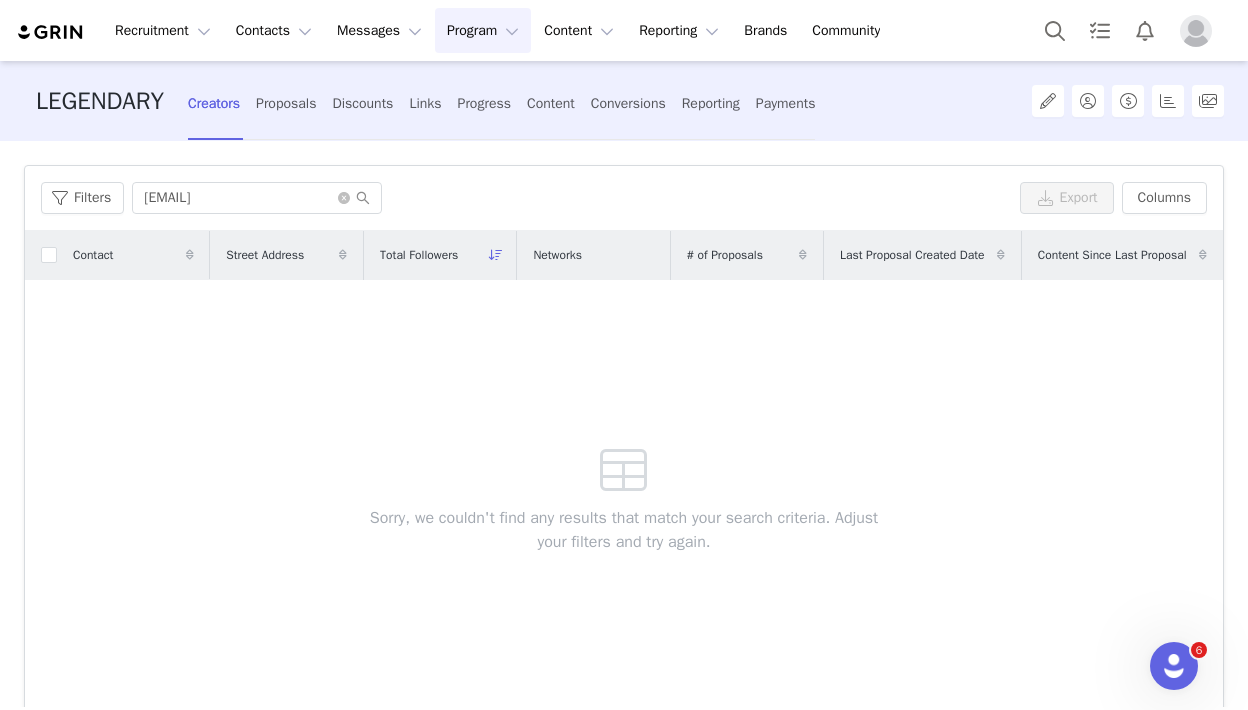 click on "Program Program" at bounding box center (483, 30) 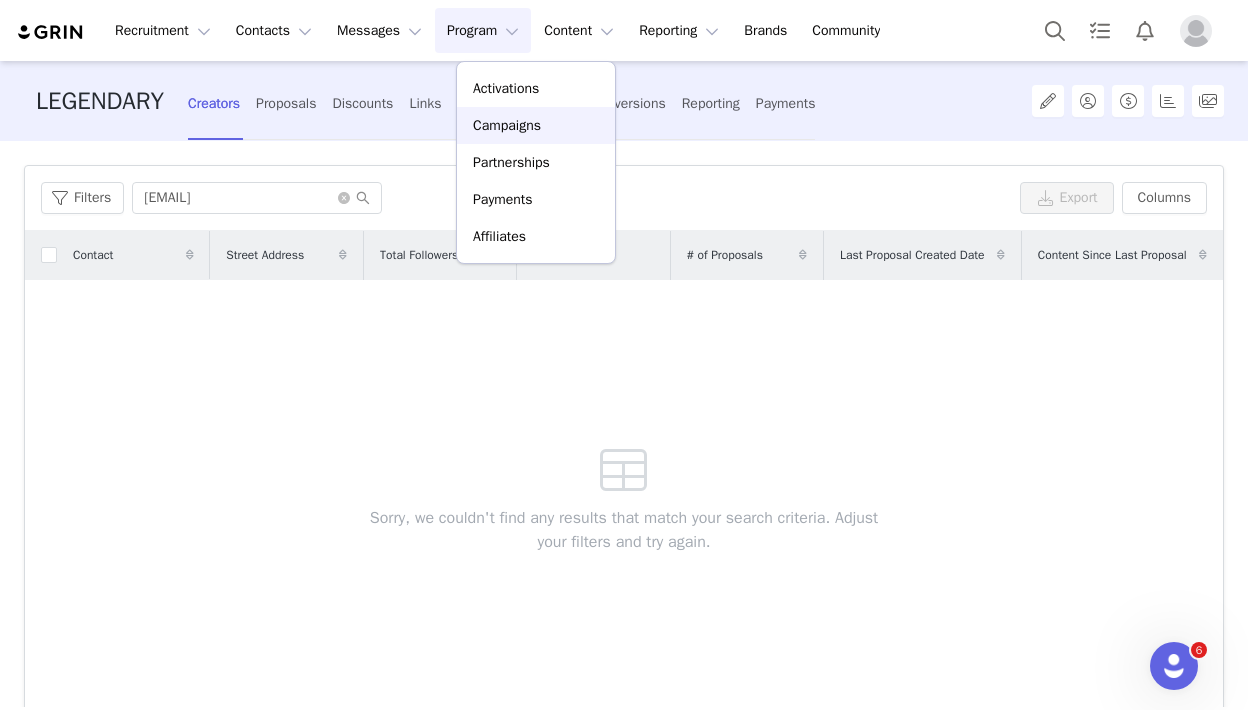 click on "Campaigns" at bounding box center (507, 125) 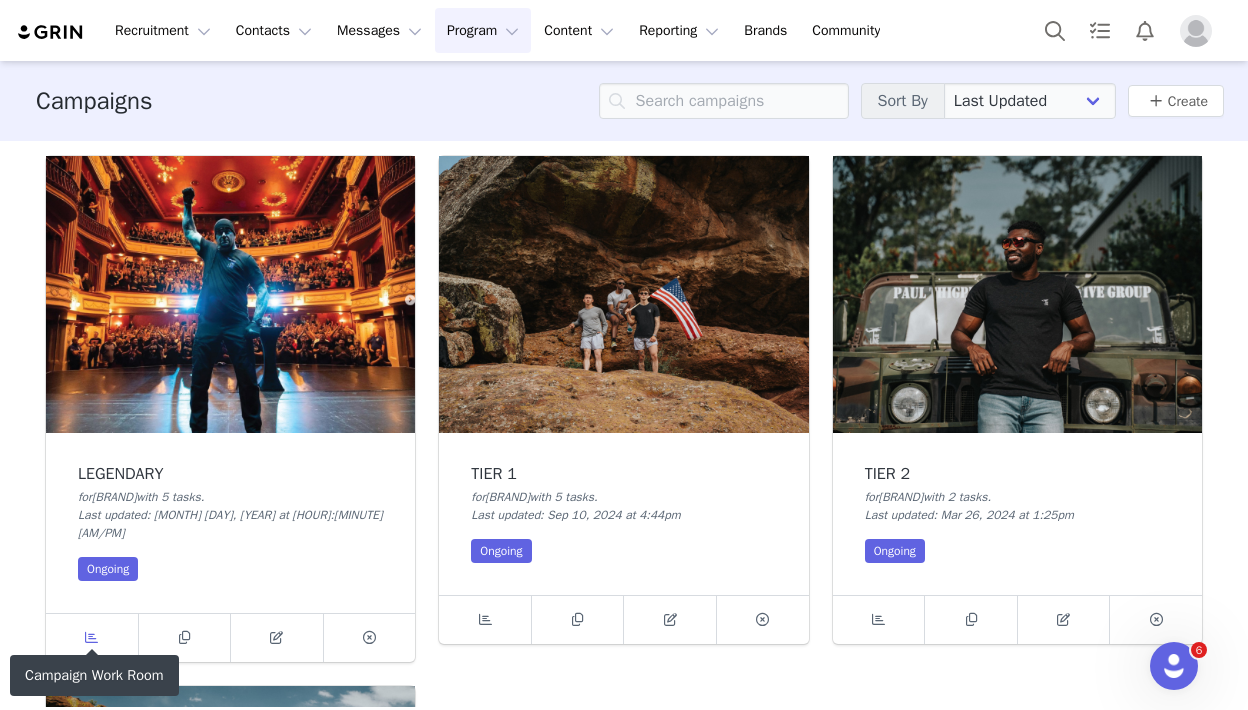 click at bounding box center [92, 638] 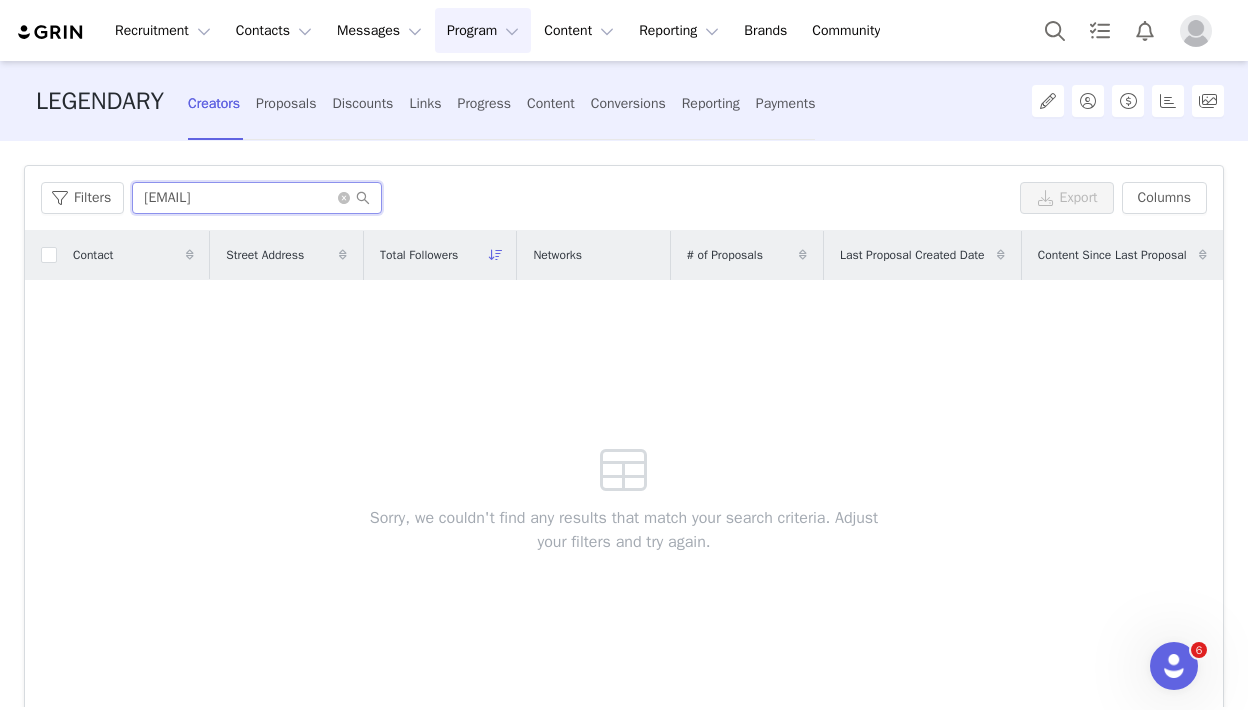 click on "[EMAIL]" at bounding box center (257, 198) 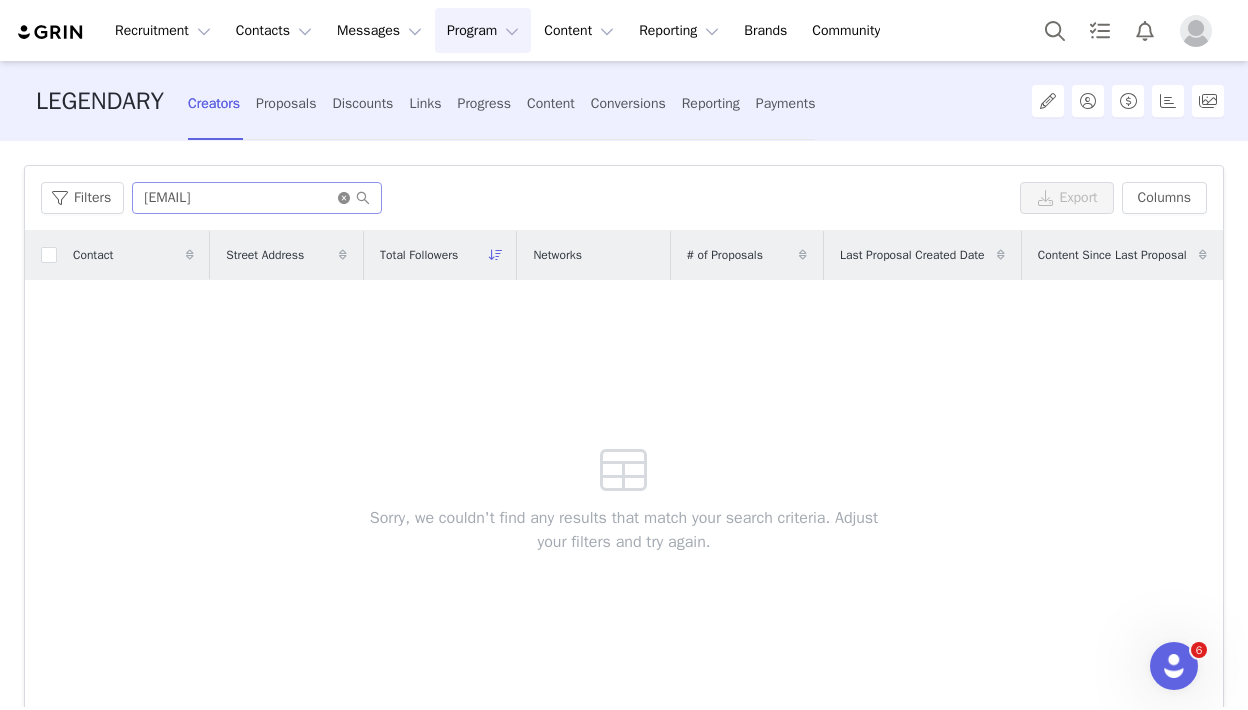 click 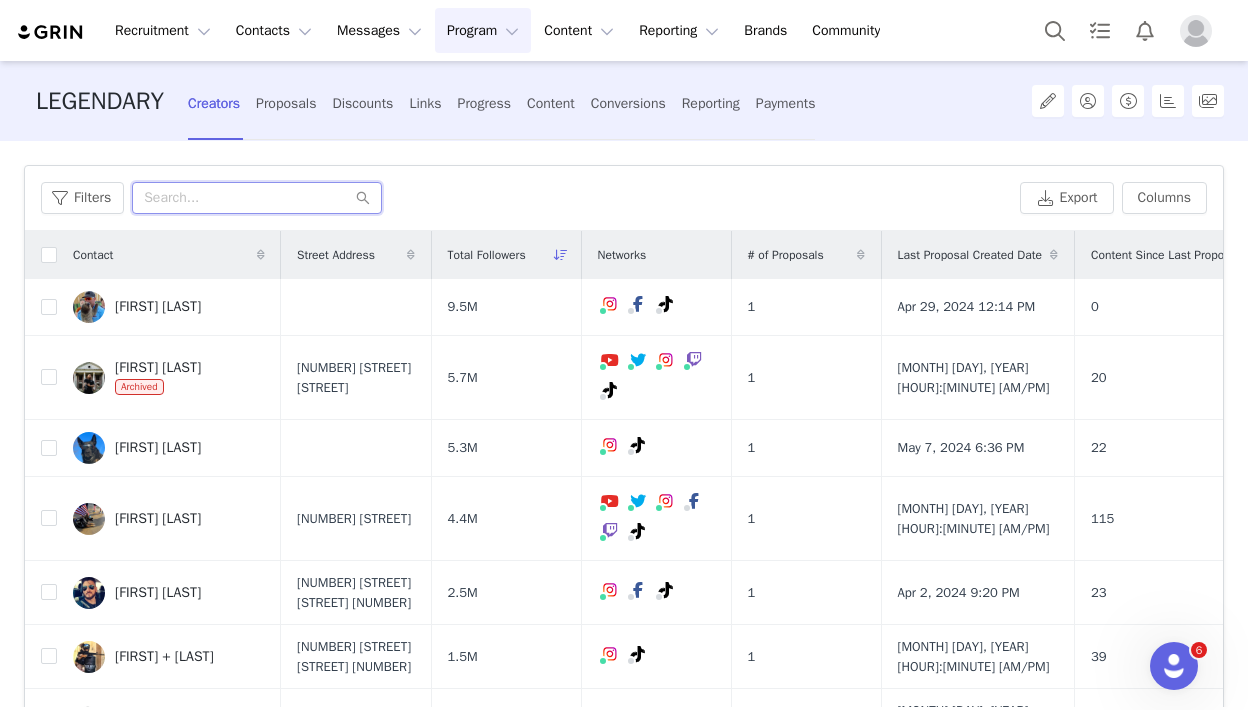 click at bounding box center [257, 198] 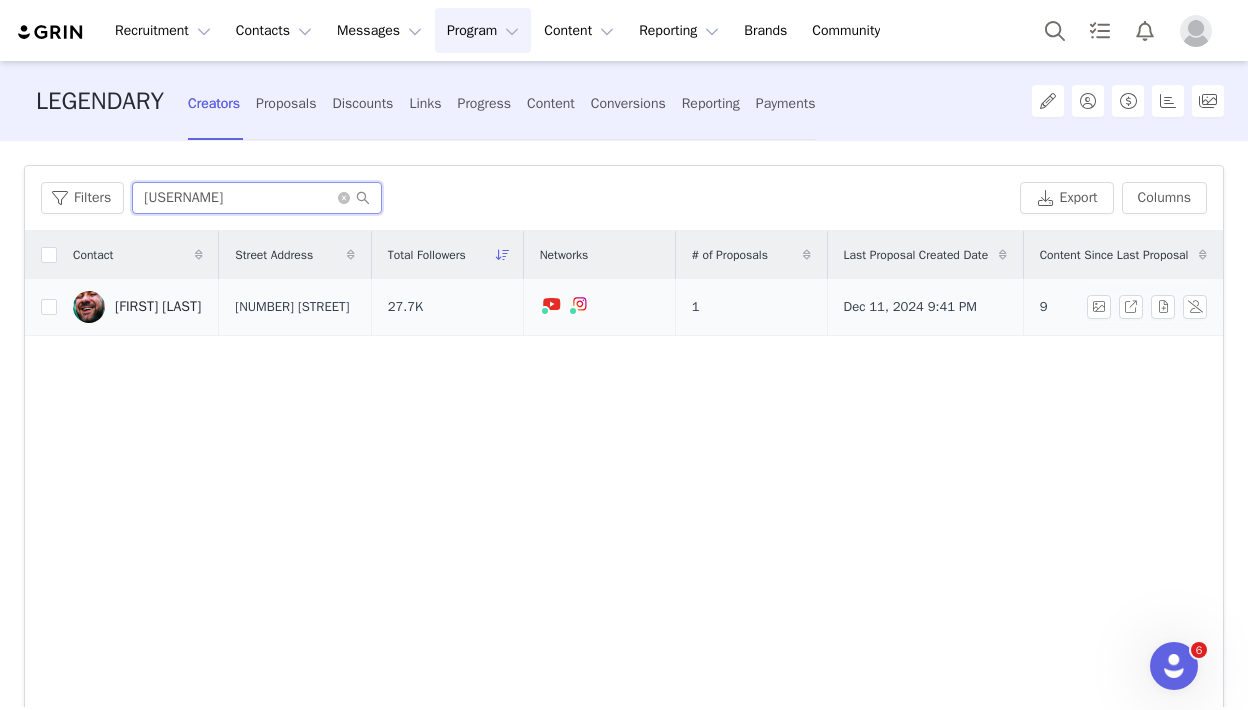 type on "[USERNAME]" 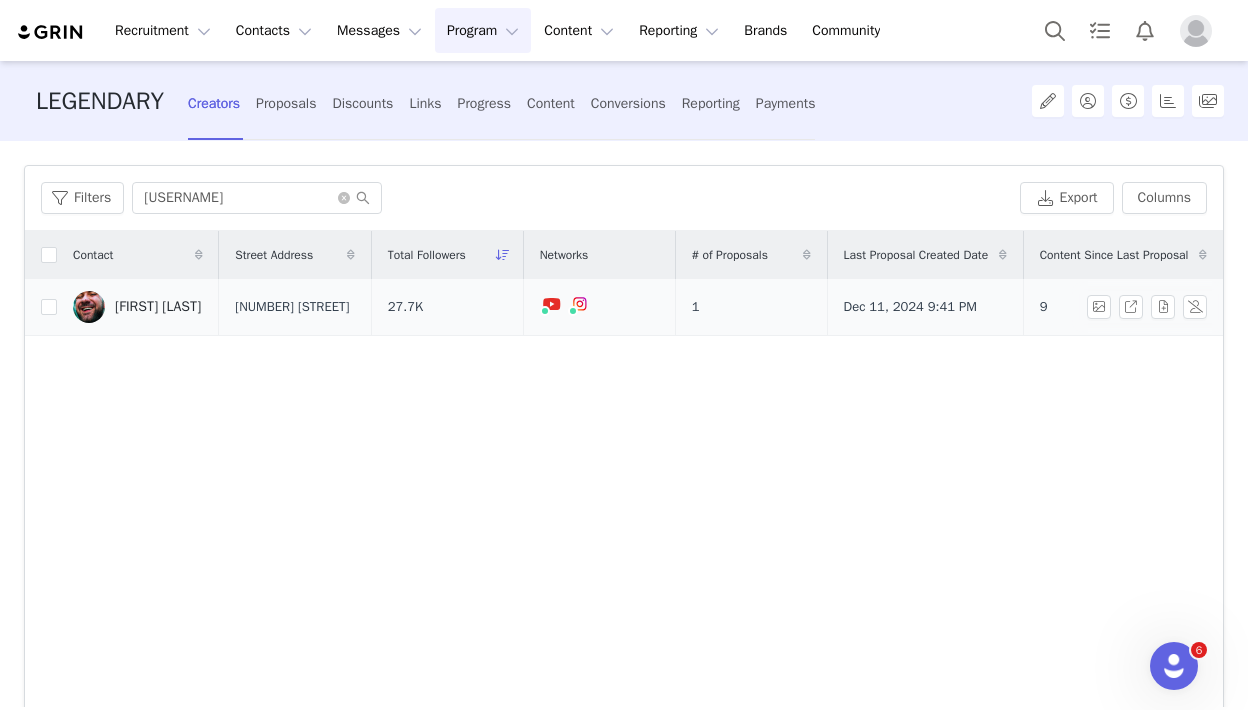 click on "[FIRST] [LAST]" at bounding box center (138, 307) 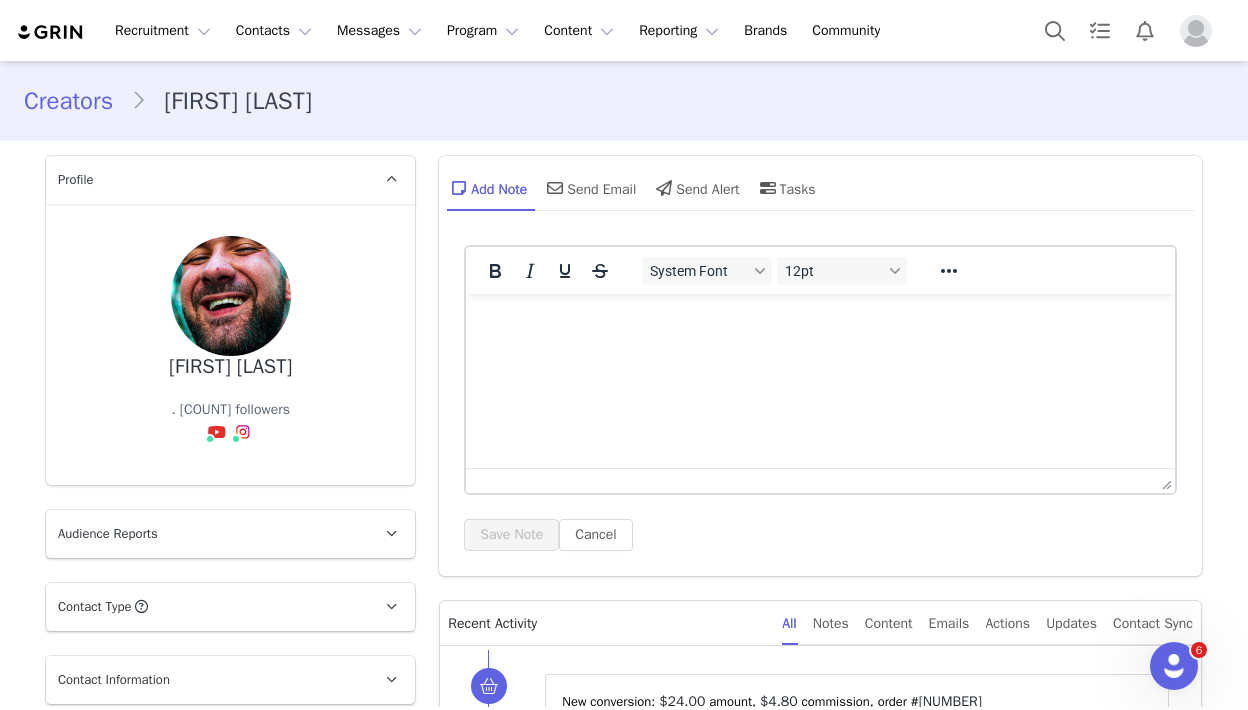 scroll, scrollTop: 0, scrollLeft: 0, axis: both 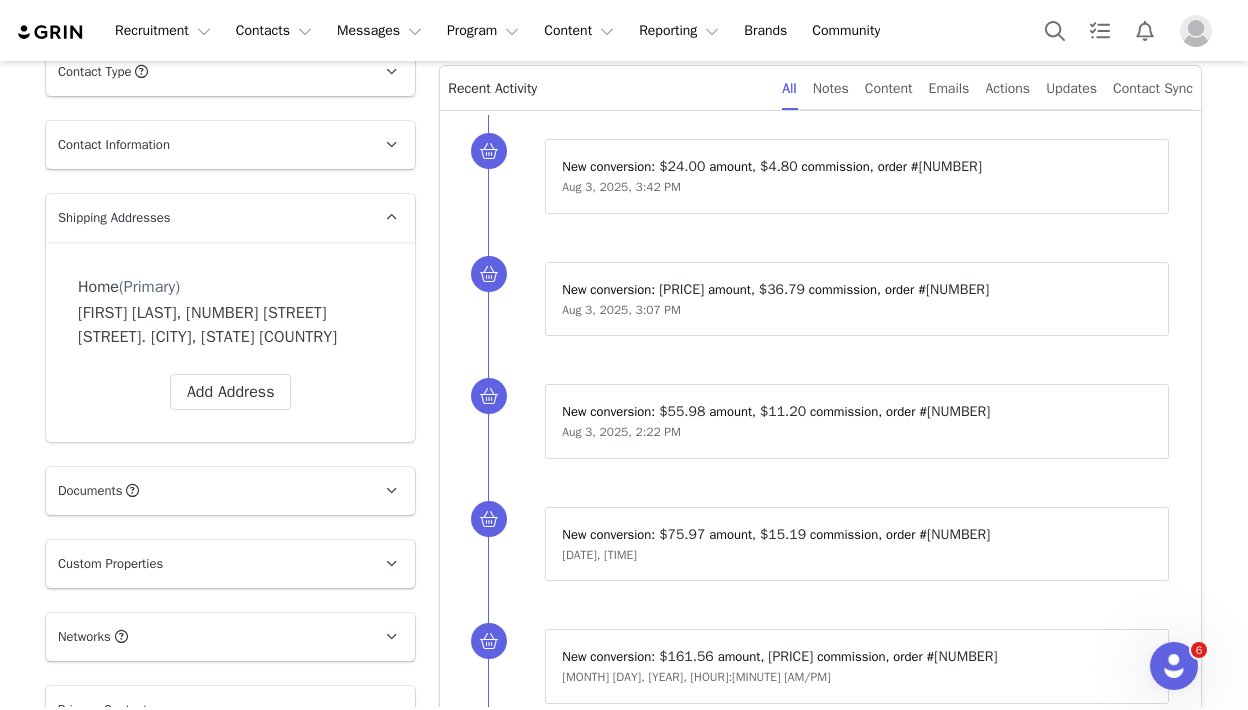 click on "Contact Information" at bounding box center (206, 145) 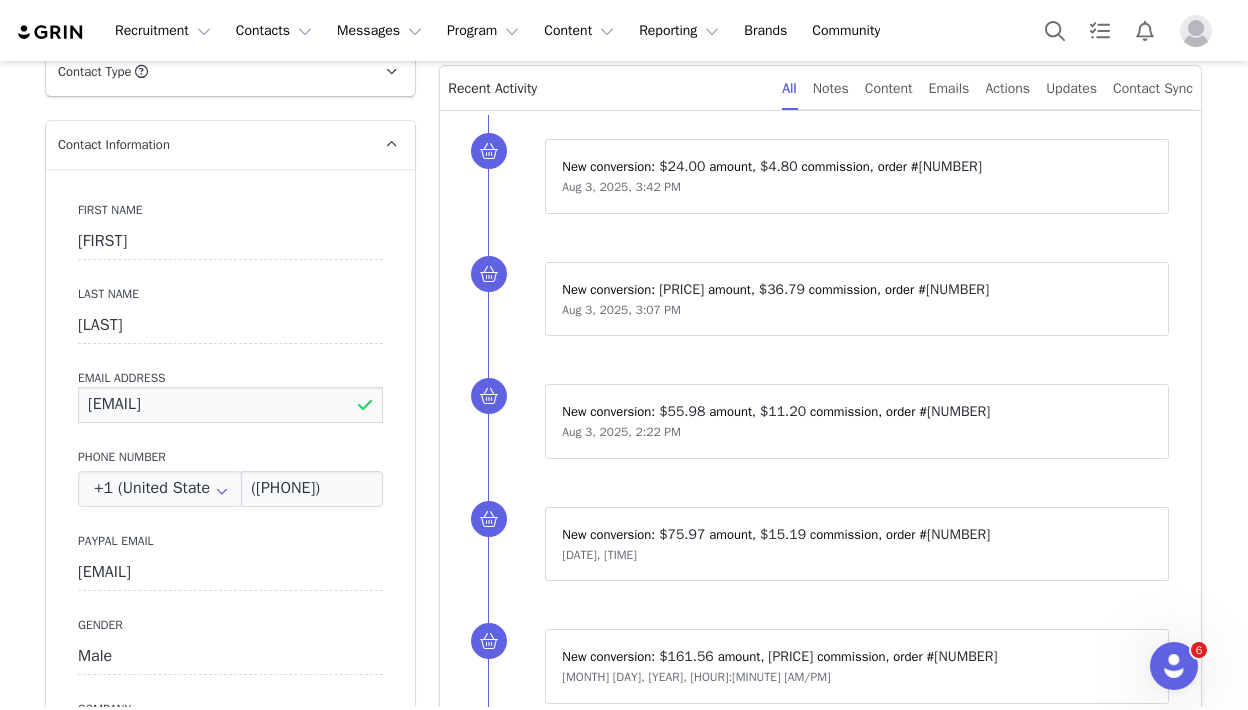 drag, startPoint x: 238, startPoint y: 402, endPoint x: 81, endPoint y: 400, distance: 157.01274 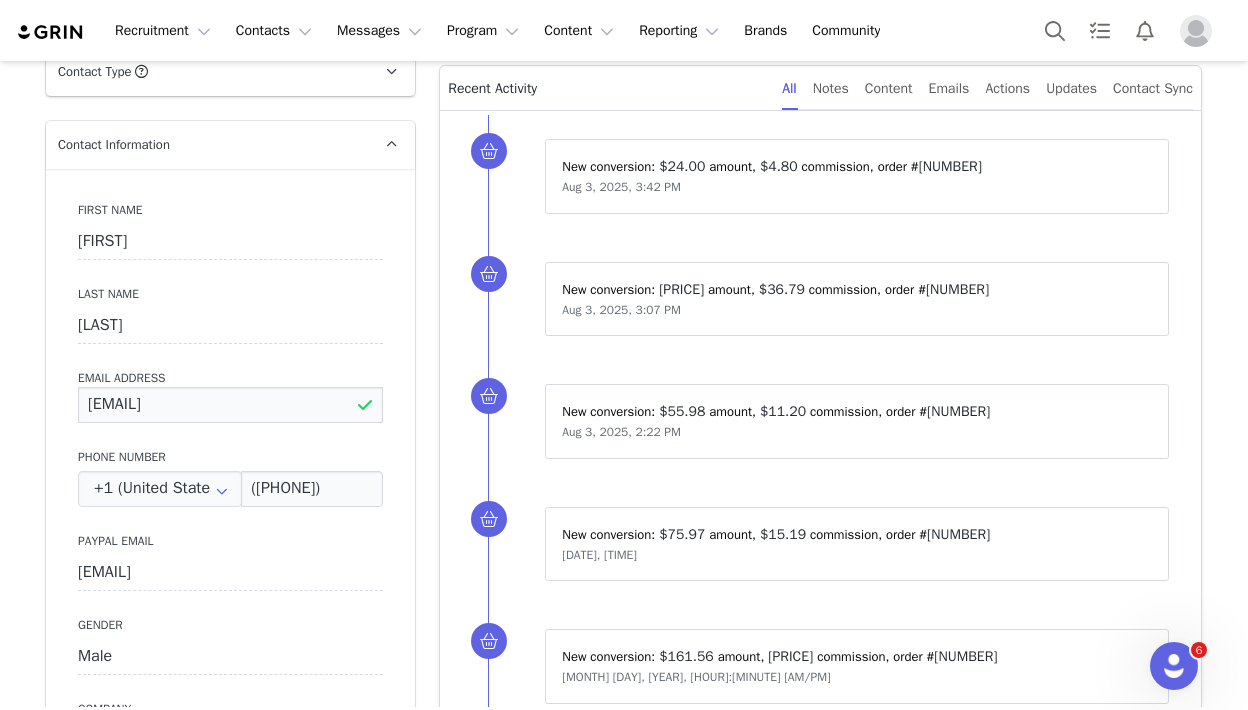 drag, startPoint x: 258, startPoint y: 400, endPoint x: 54, endPoint y: 393, distance: 204.12006 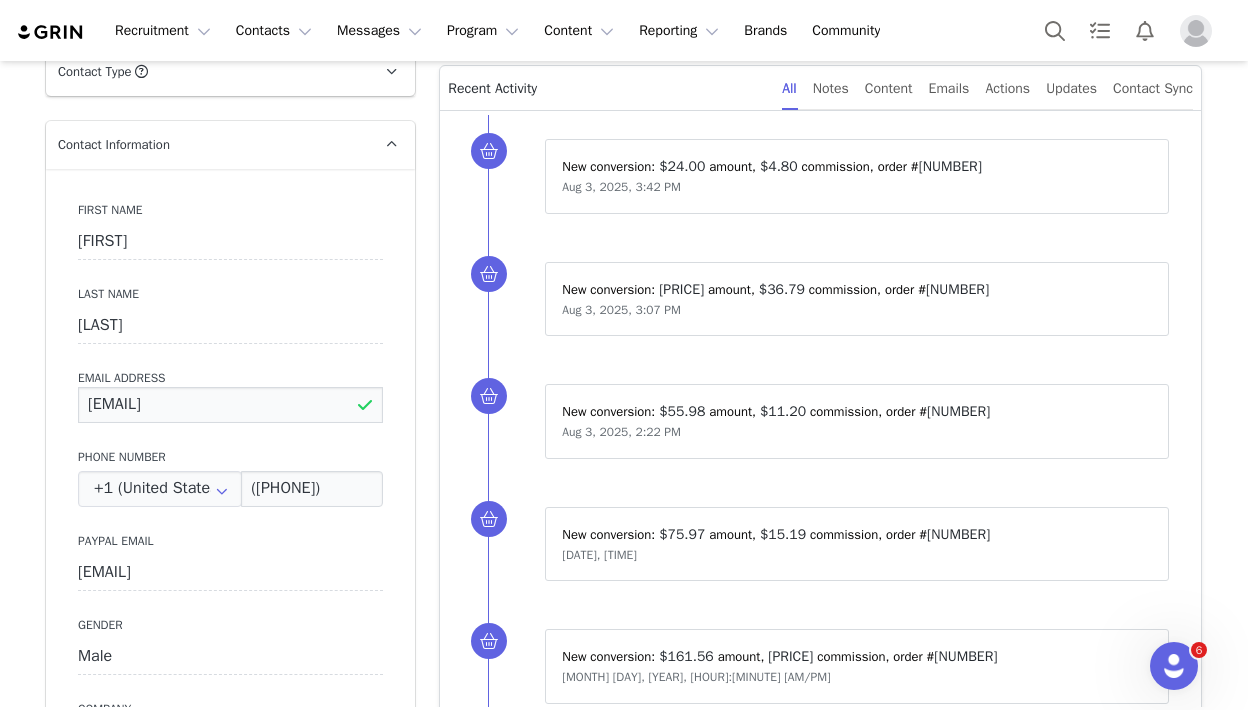 click on "First Name [FIRST] Last Name [LAST] Email Address [EMAIL] Phone Number +1 (United States) +93 (Afghanistan) +358 (Aland Islands) +355 (Albania) +213 (Algeria) +376 (Andorra) +244 (Angola) +1264 (Anguilla) +1268 (Antigua And Barbuda) +54 (Argentina) +374 (Armenia) +297 (Aruba) +61 (Australia) +43 (Austria) +994 (Azerbaijan) +1242 (Bahamas) +973 (Bahrain) +880 (Bangladesh) +1246 (Barbados) +375 (Belarus) +32 (Belgium) +501 (Belize) +229 (Benin) +1441 (Bermuda) +975 (Bhutan) +591 (Bolivia) +599 (Bonaire, Sint Eustatius and Saba) +387 (Bosnia And Herzegovina) +267 (Botswana) +0 (Bouvet Island) +55 (Brazil) +673 (Brunei) +359 (Bulgaria) +226 (Burkina Faso) +257 (Burundi) +855 (Cambodia) +1 (Canada) +238 (Cape Verde) +1345 (Cayman Islands) +236 (Central African Republic) +235 (Chad) +56 (Chile) +86 (China) +61 (Christmas Island) +672 (Cocos (Keeling) Islands) +57 (Colombia) +269 (Comoros) +242 (Congo) +243 (Congo, The Democratic Republic Of The) +682 (Cook Islands) +506 (Costa Rica) +53 (Cuba)" at bounding box center (230, 534) 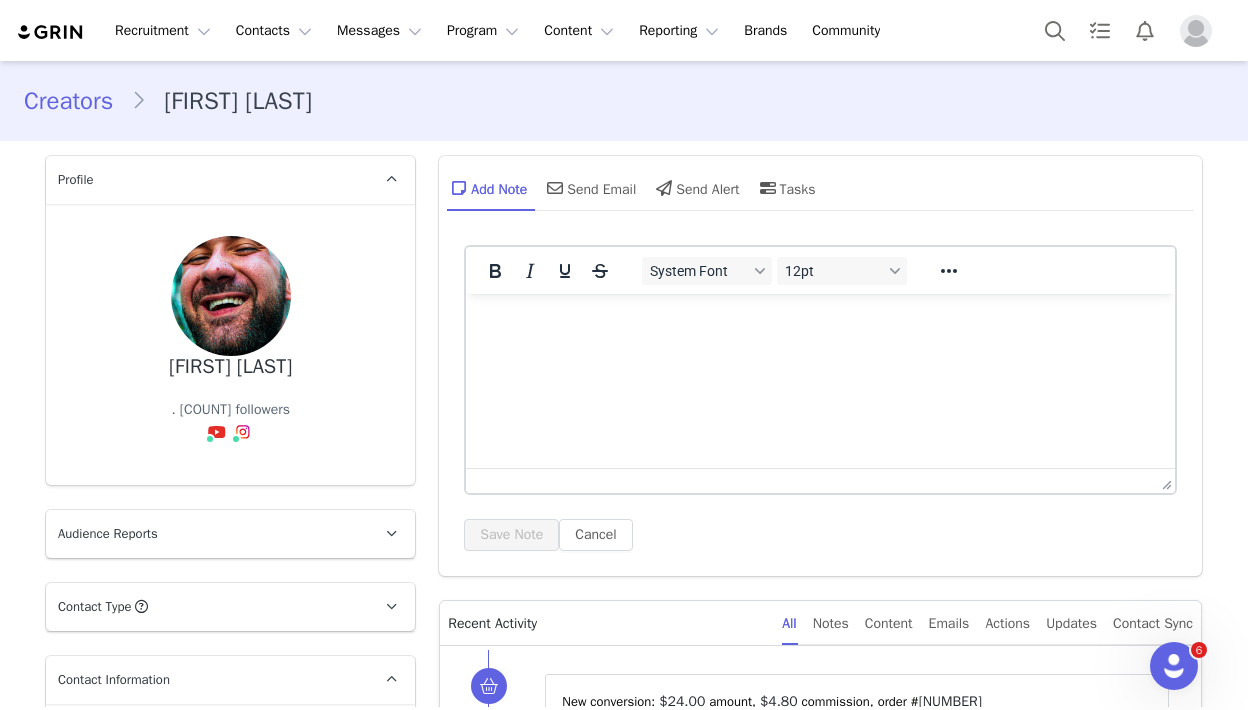 scroll, scrollTop: 0, scrollLeft: 0, axis: both 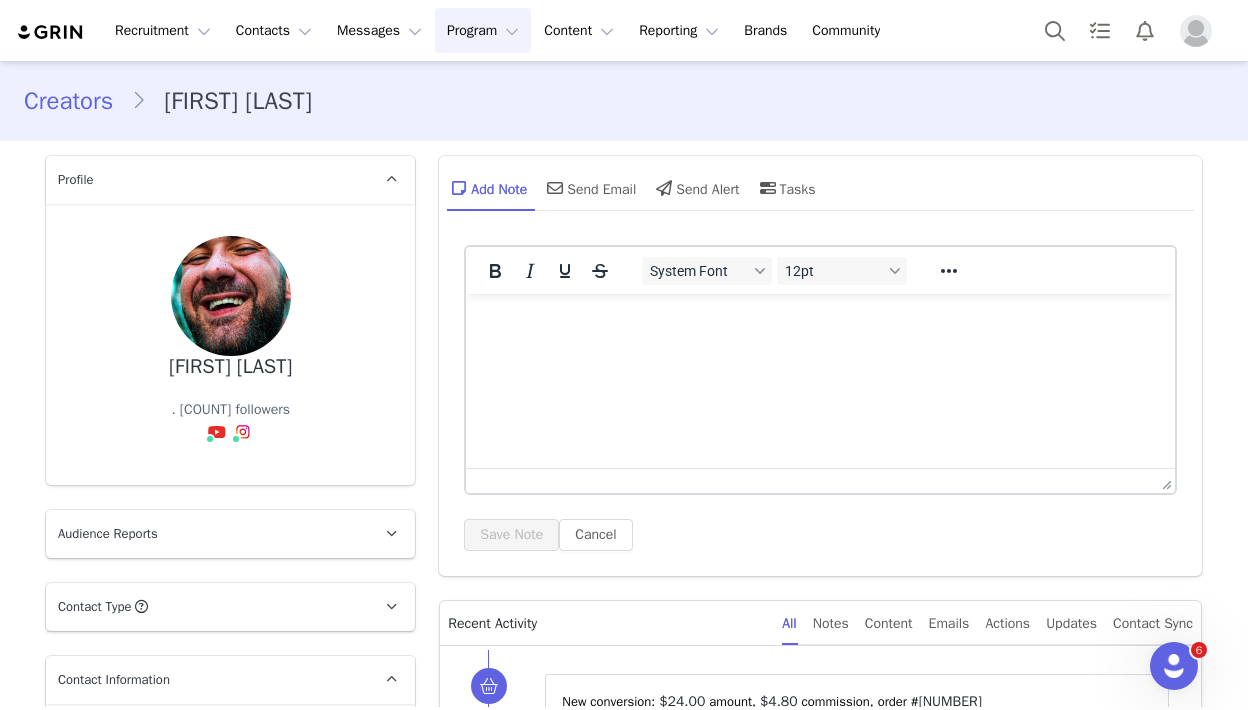 click on "Program Program" at bounding box center [483, 30] 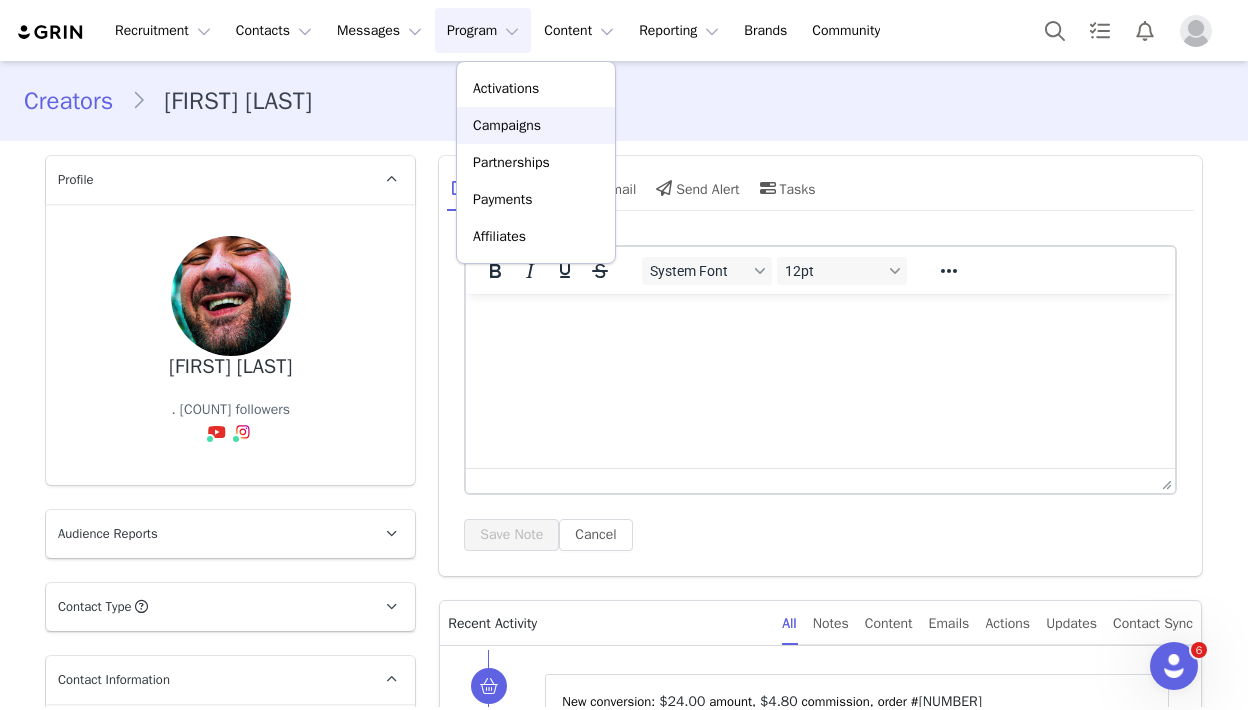 click on "Campaigns" at bounding box center (507, 125) 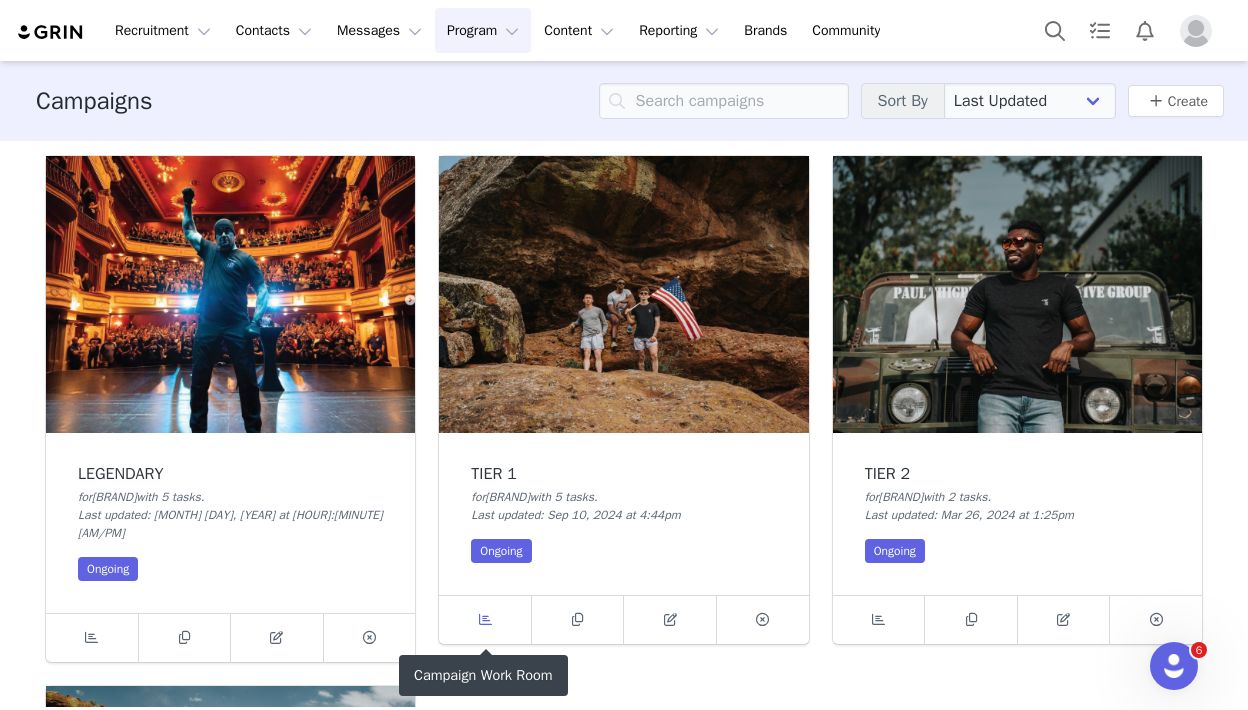 click at bounding box center (485, 619) 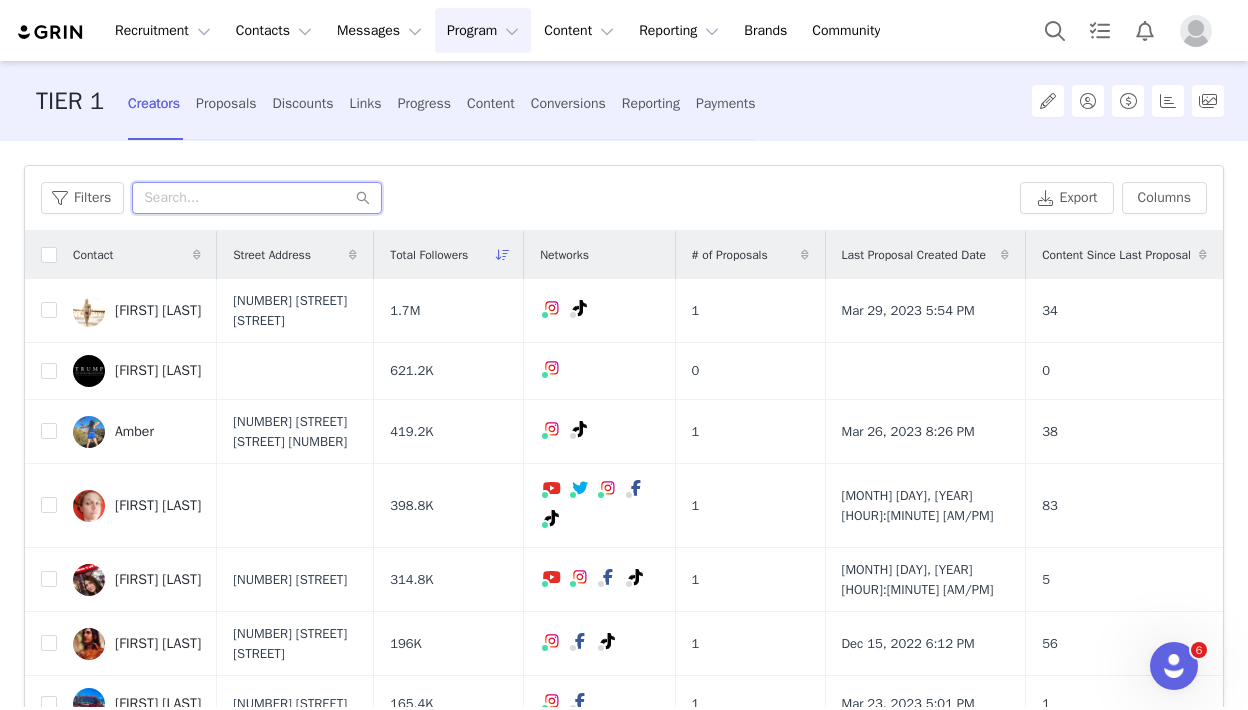 click at bounding box center [257, 198] 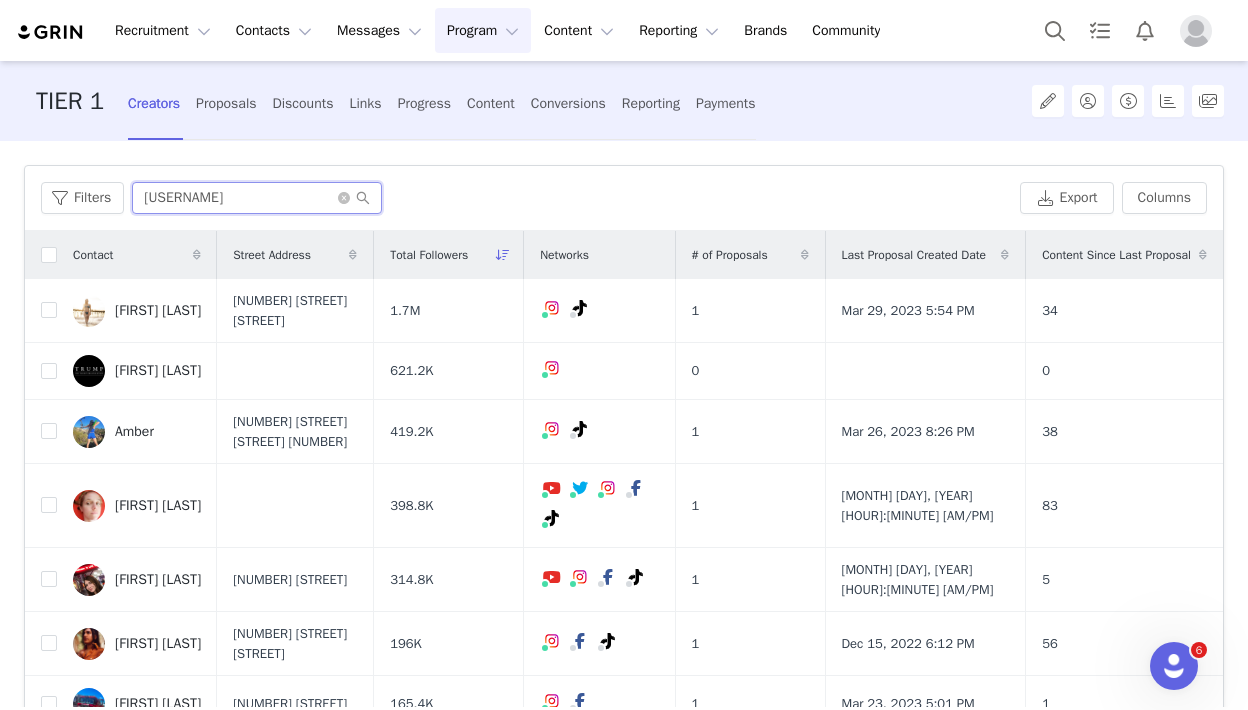 type on "[FIRST]" 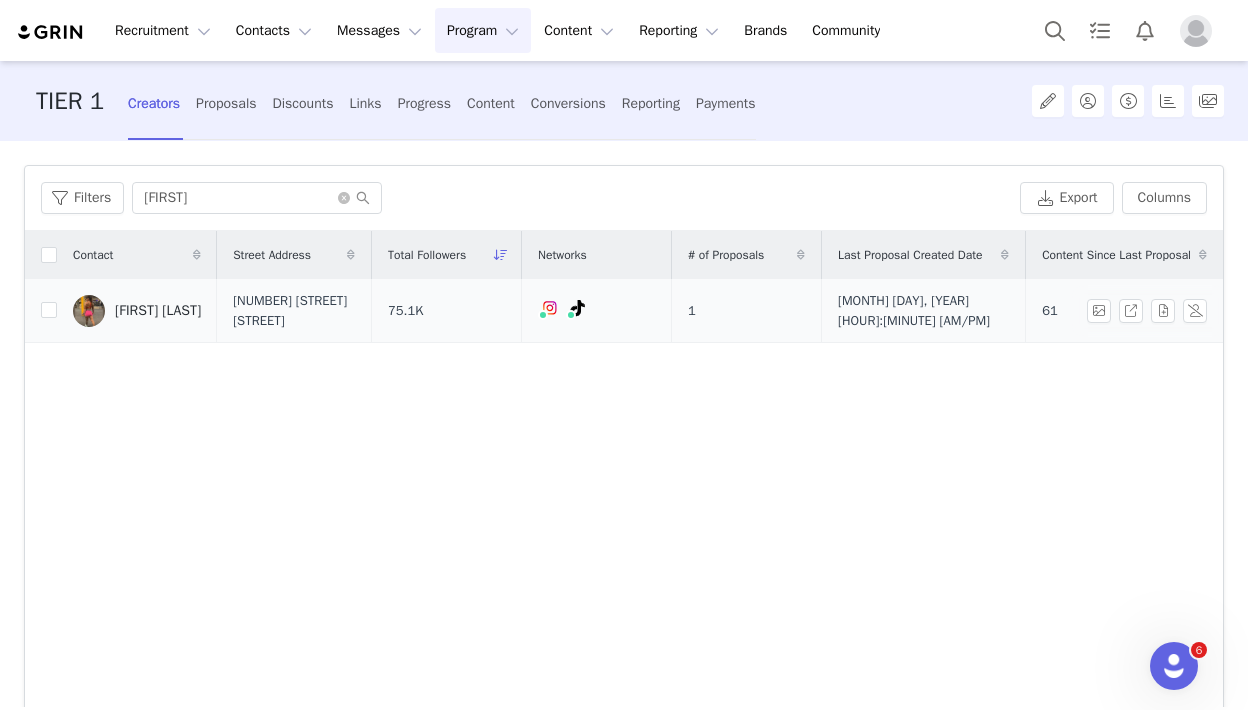 drag, startPoint x: 224, startPoint y: 204, endPoint x: 139, endPoint y: 319, distance: 143.0035 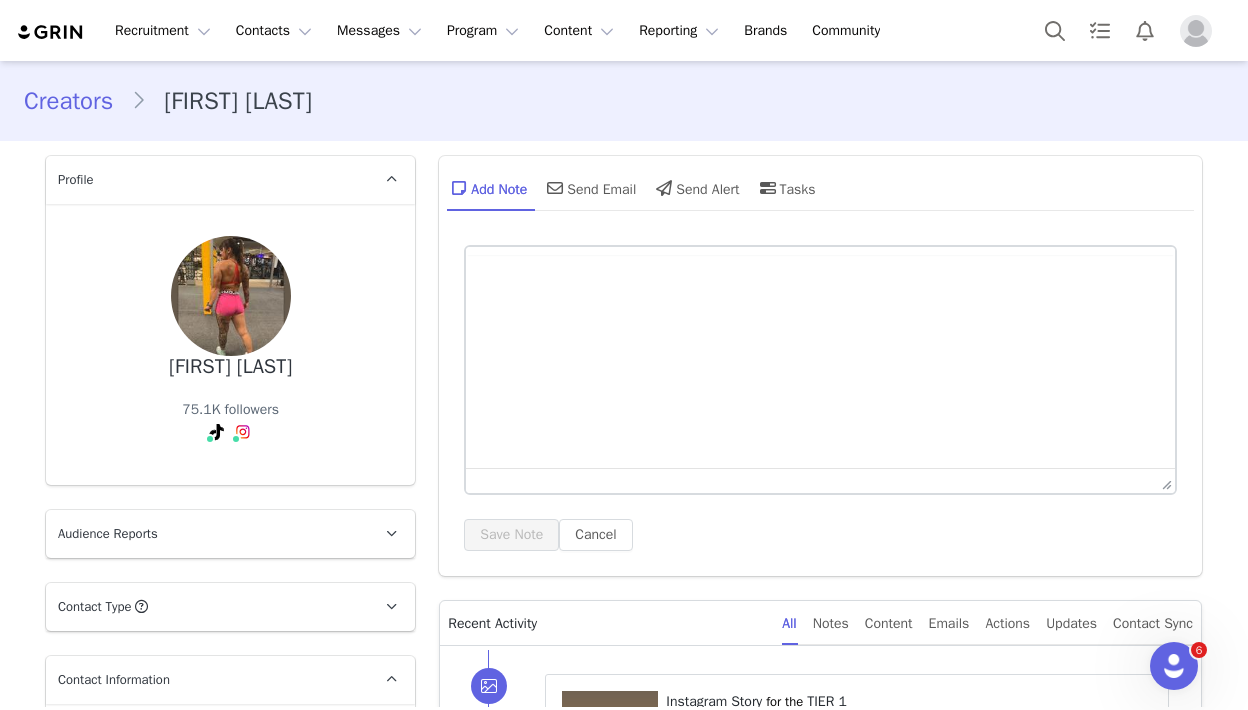 type on "+1 (United States)" 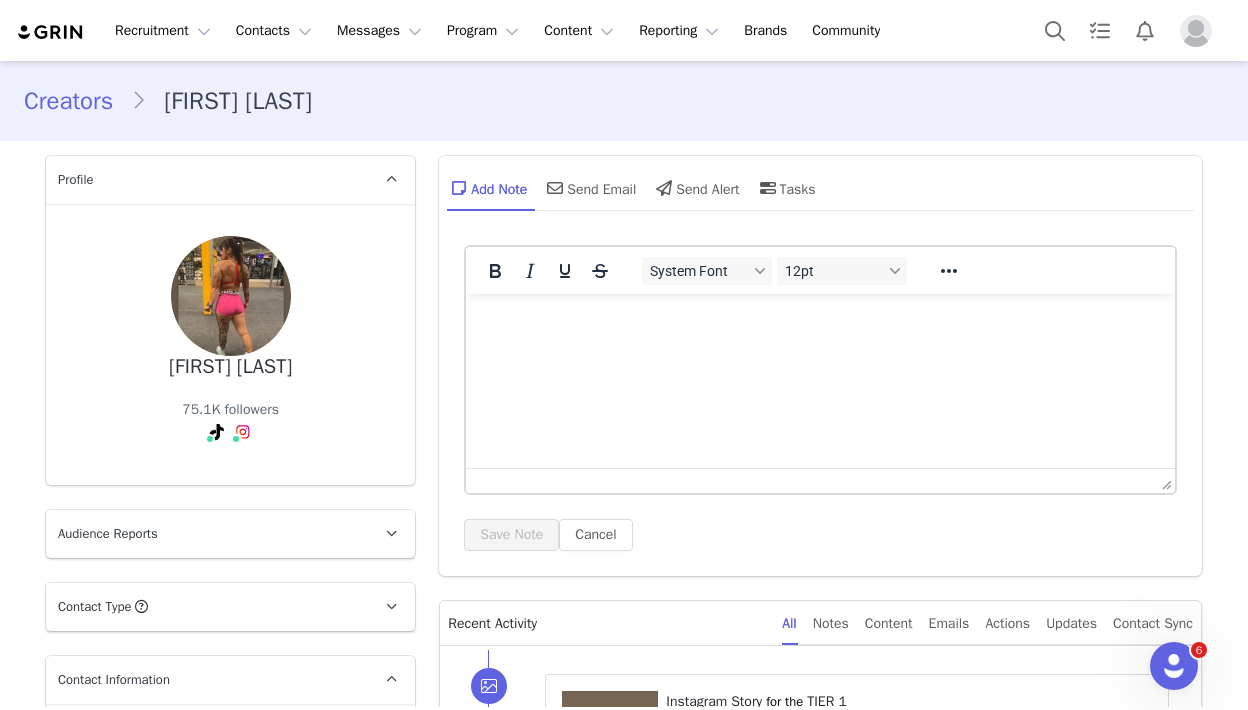 scroll, scrollTop: 254, scrollLeft: 0, axis: vertical 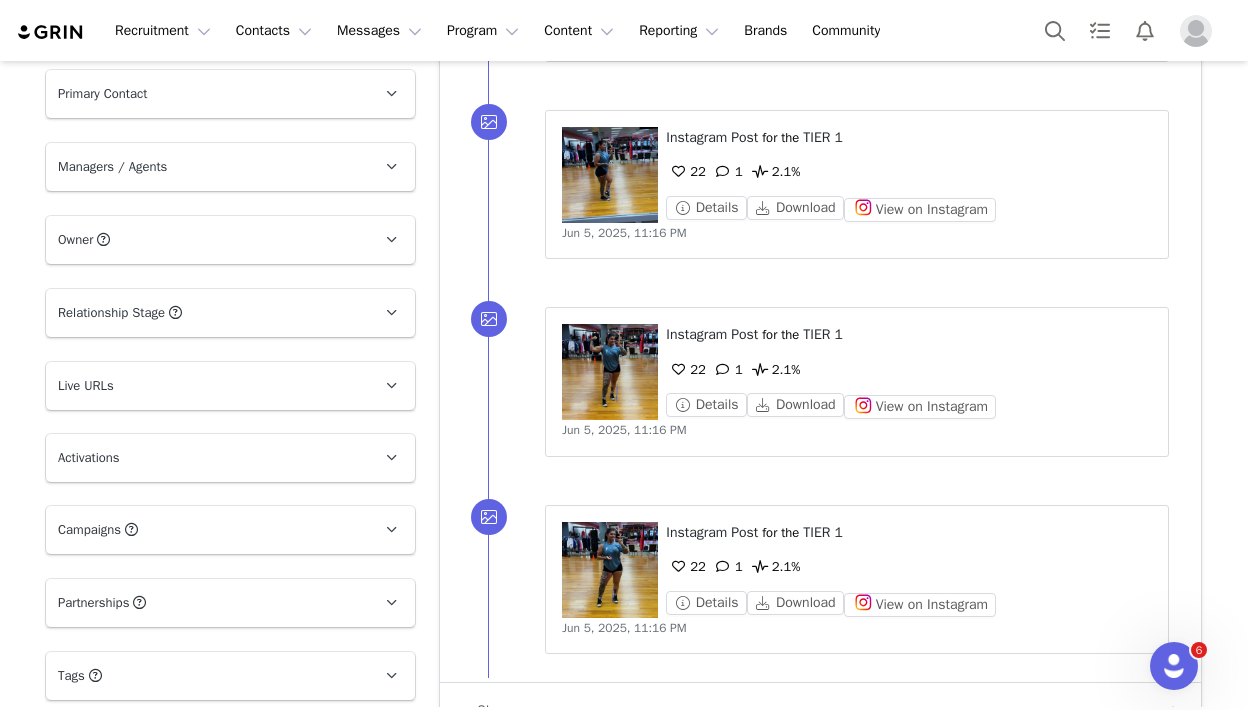 click on "Activations" at bounding box center (206, 458) 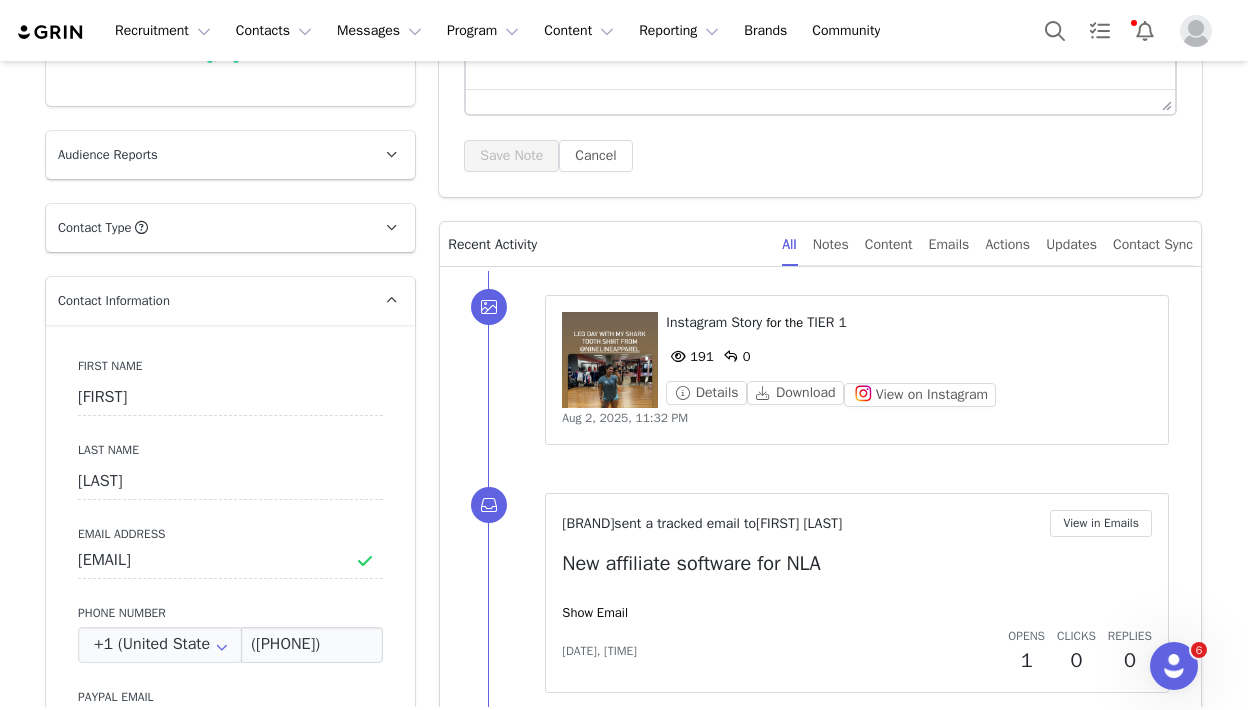 scroll, scrollTop: 301, scrollLeft: 0, axis: vertical 